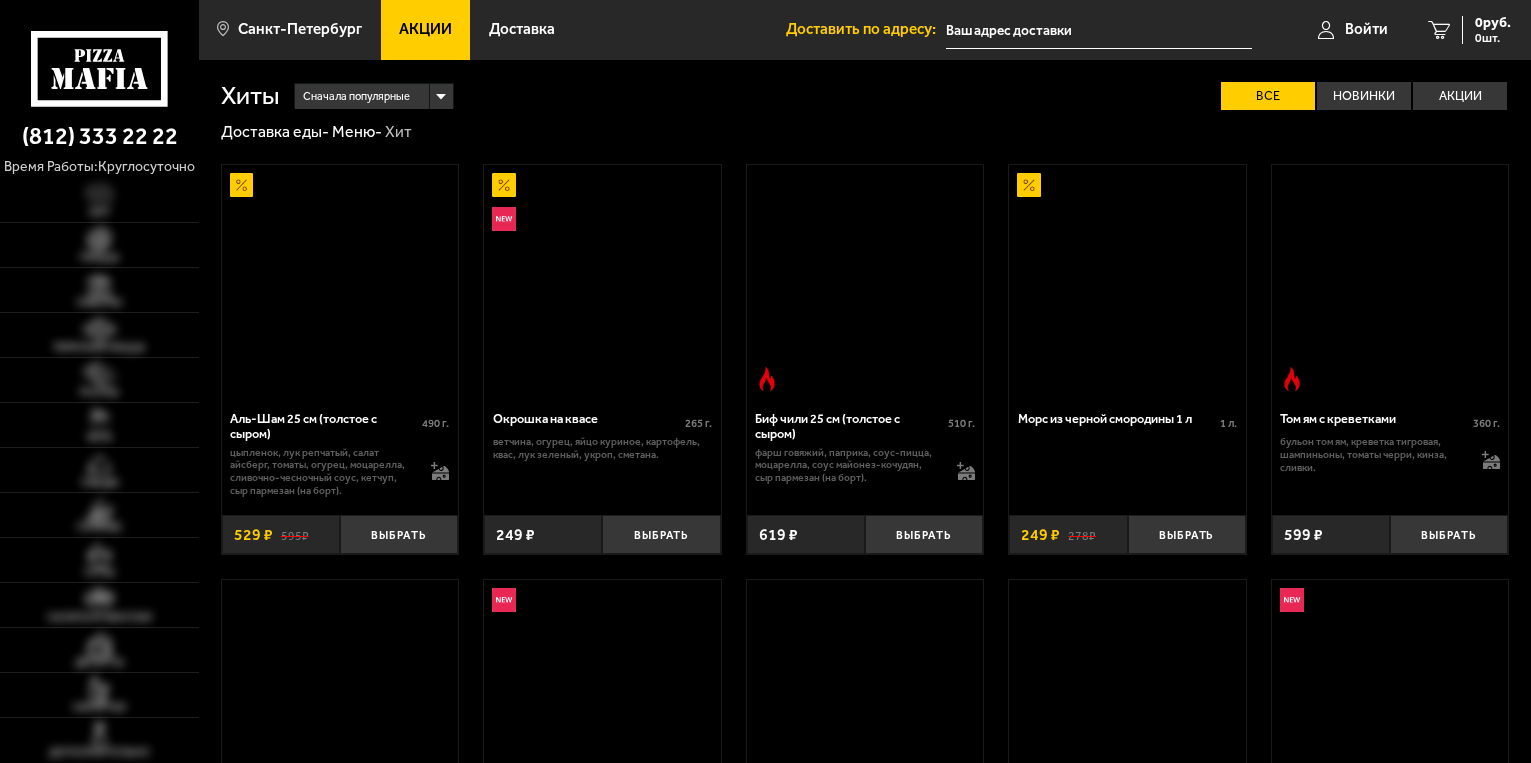 type on "[STREET], [HOUSE_NUMBER]" 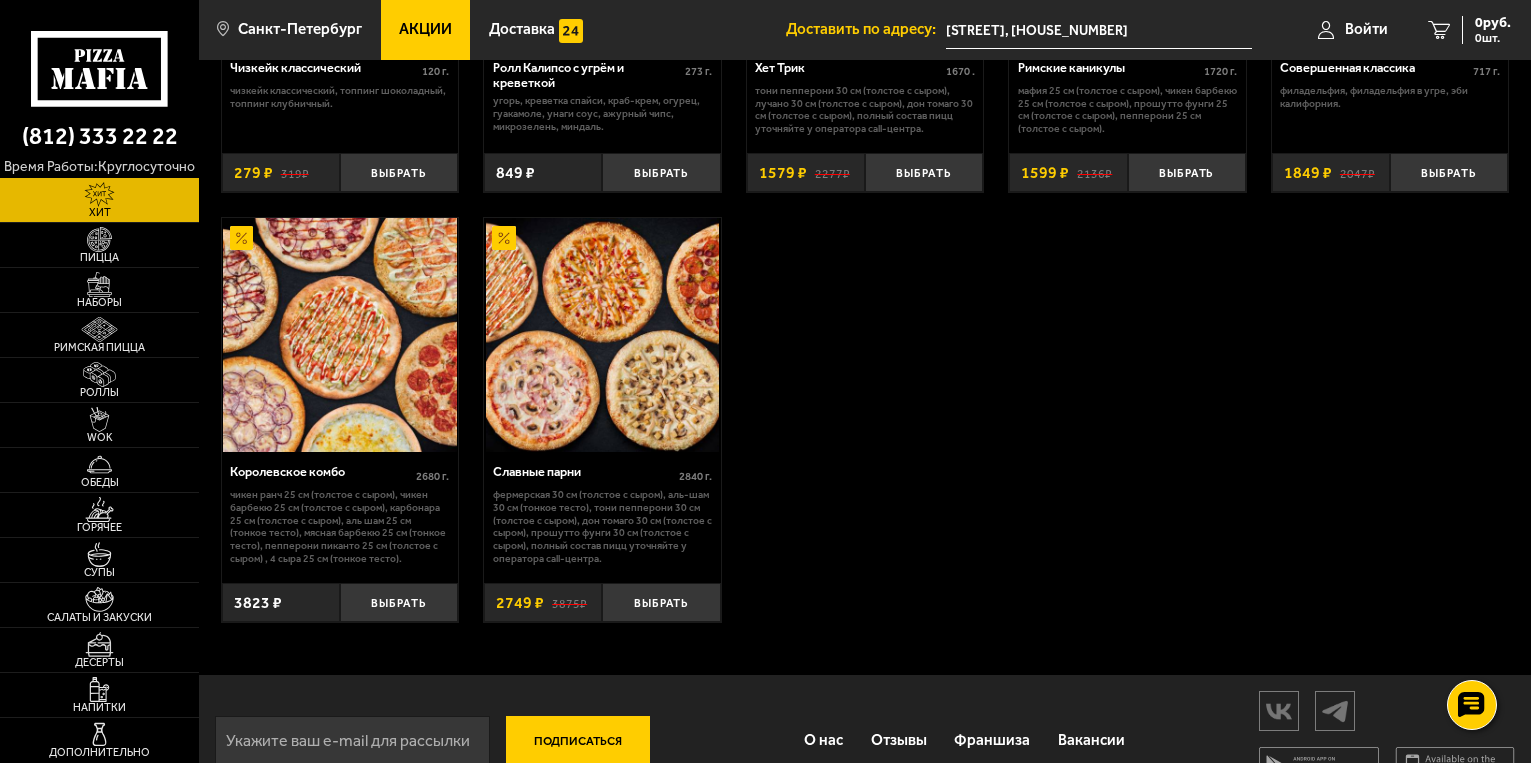 scroll, scrollTop: 1174, scrollLeft: 0, axis: vertical 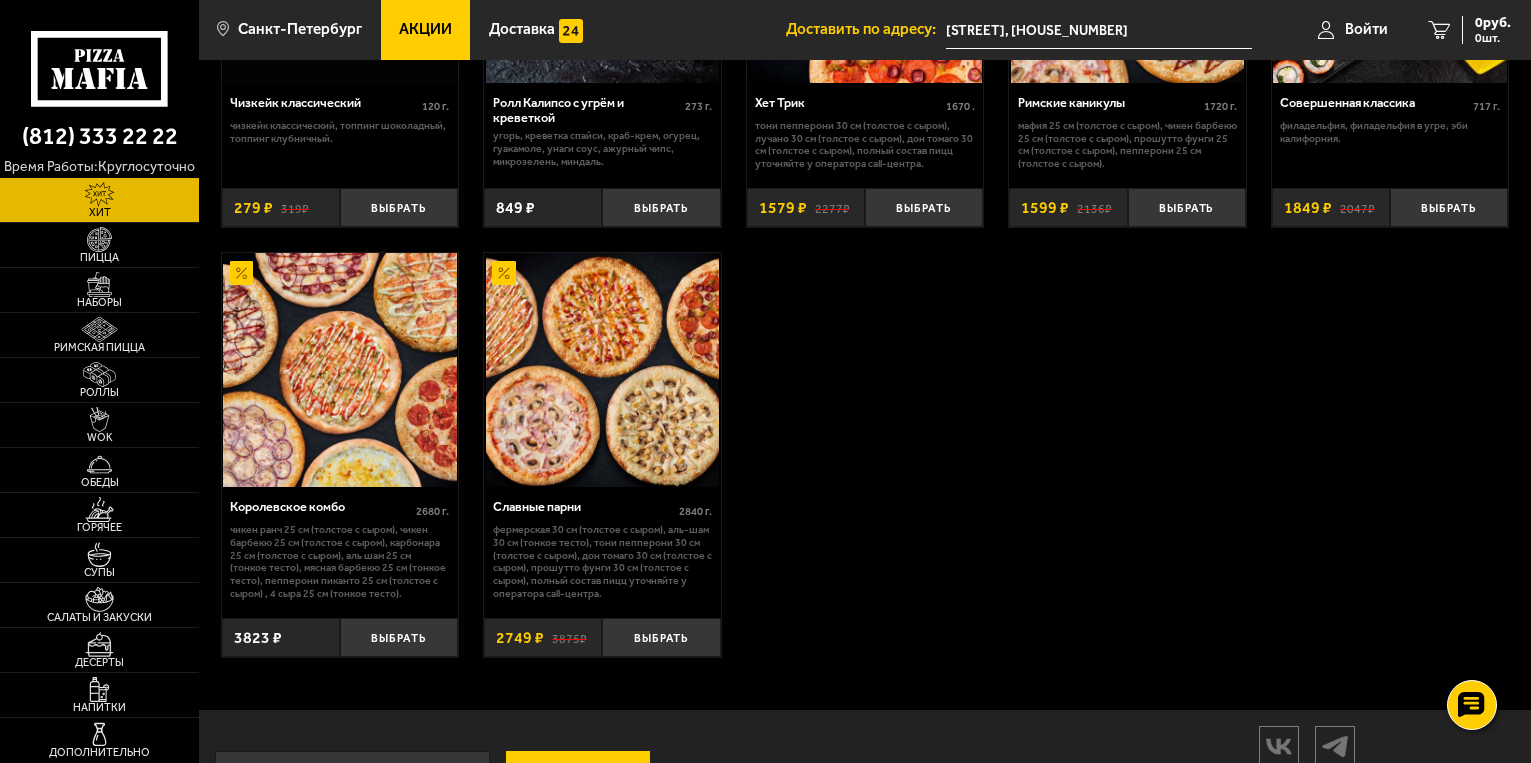 click at bounding box center (340, 370) 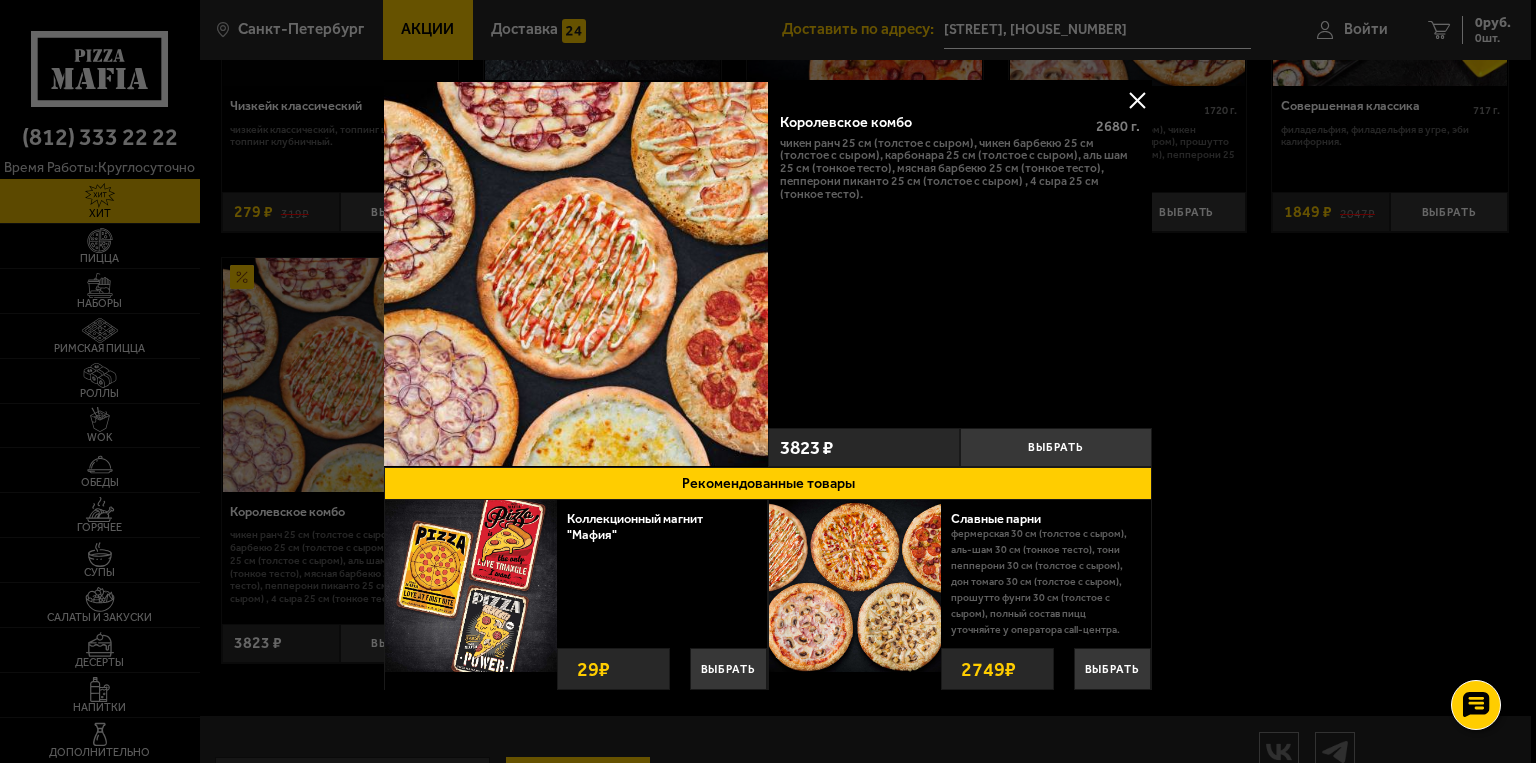 click at bounding box center [1137, 100] 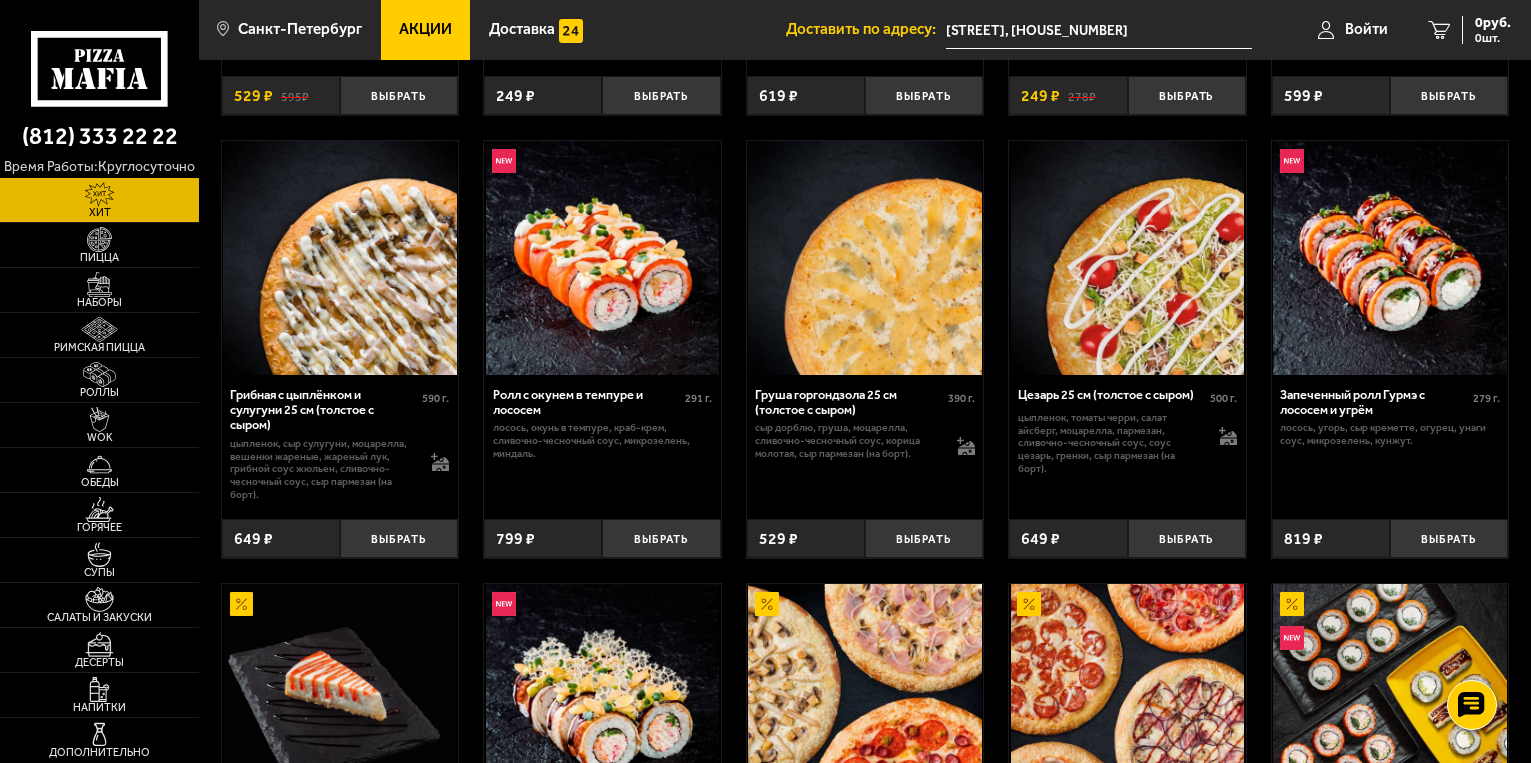 scroll, scrollTop: 474, scrollLeft: 0, axis: vertical 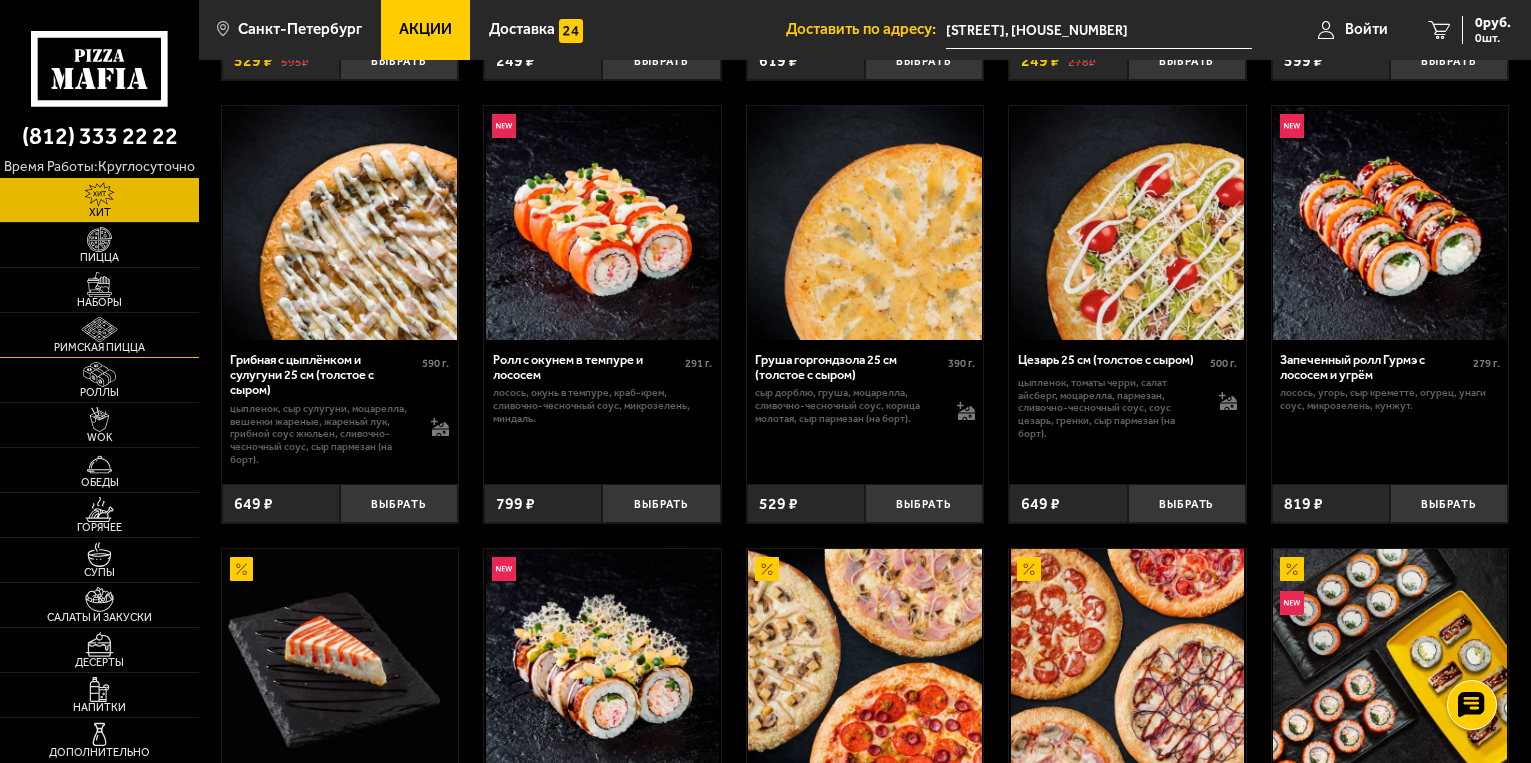 click at bounding box center (99, 329) 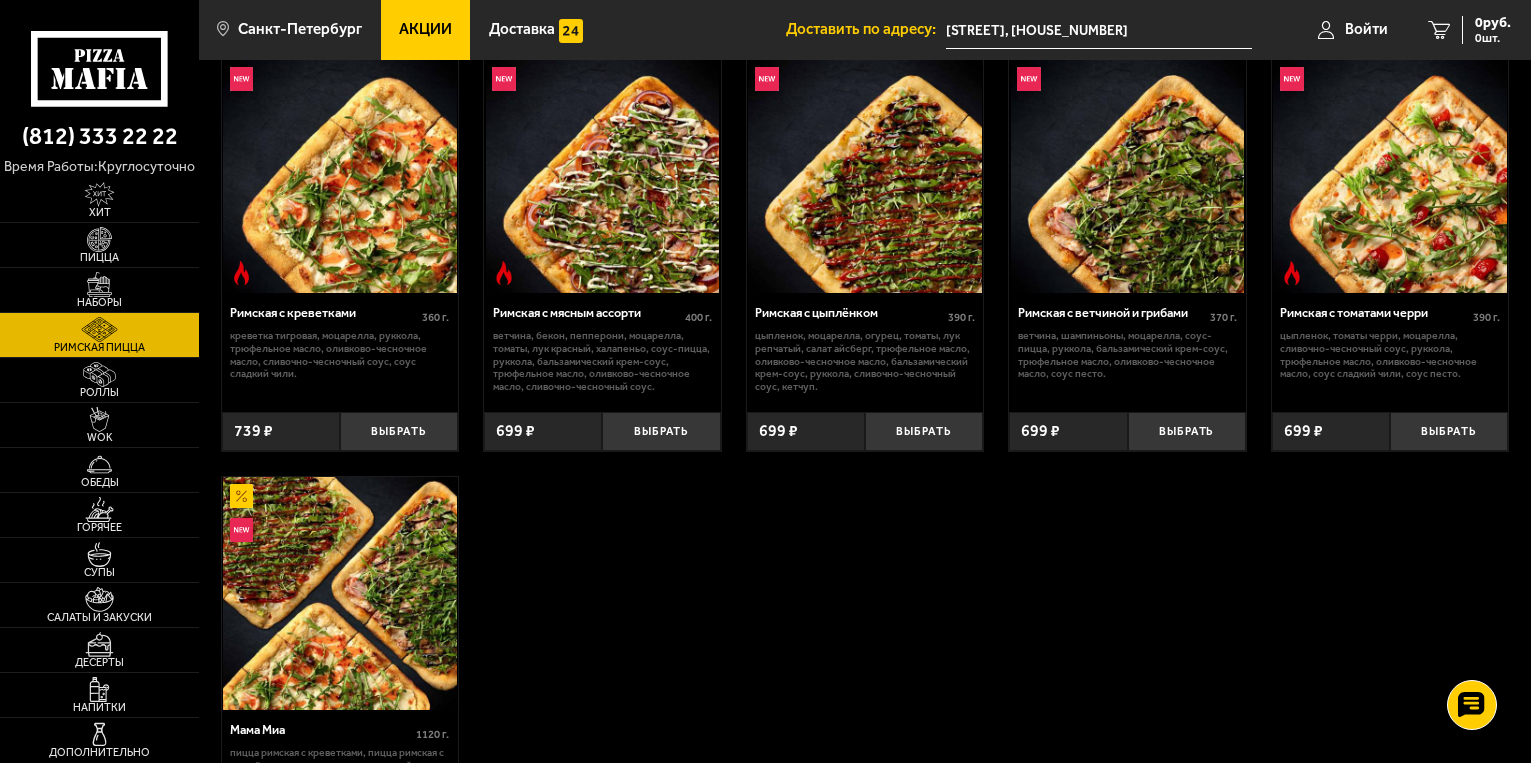 scroll, scrollTop: 0, scrollLeft: 0, axis: both 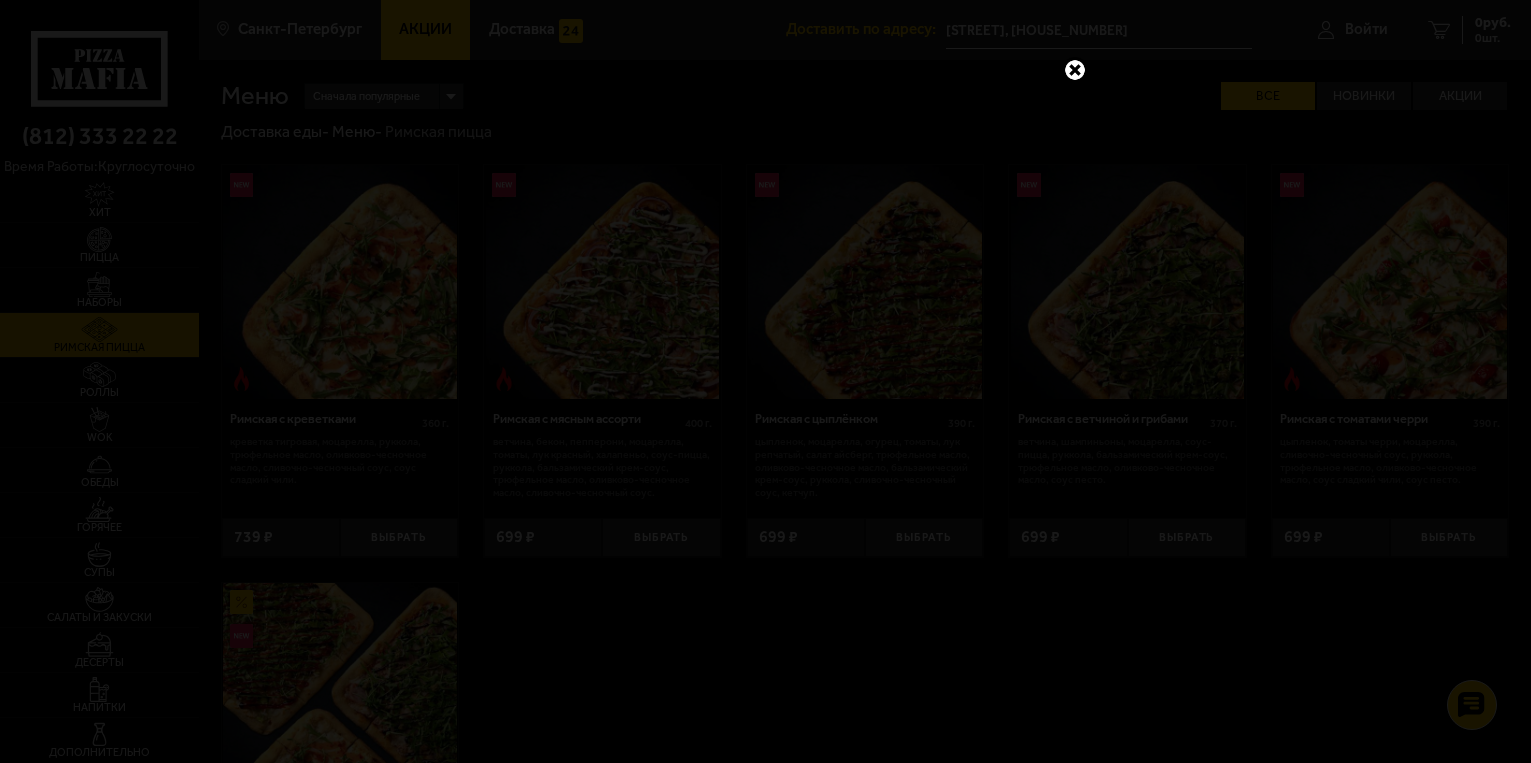 click at bounding box center (1075, 70) 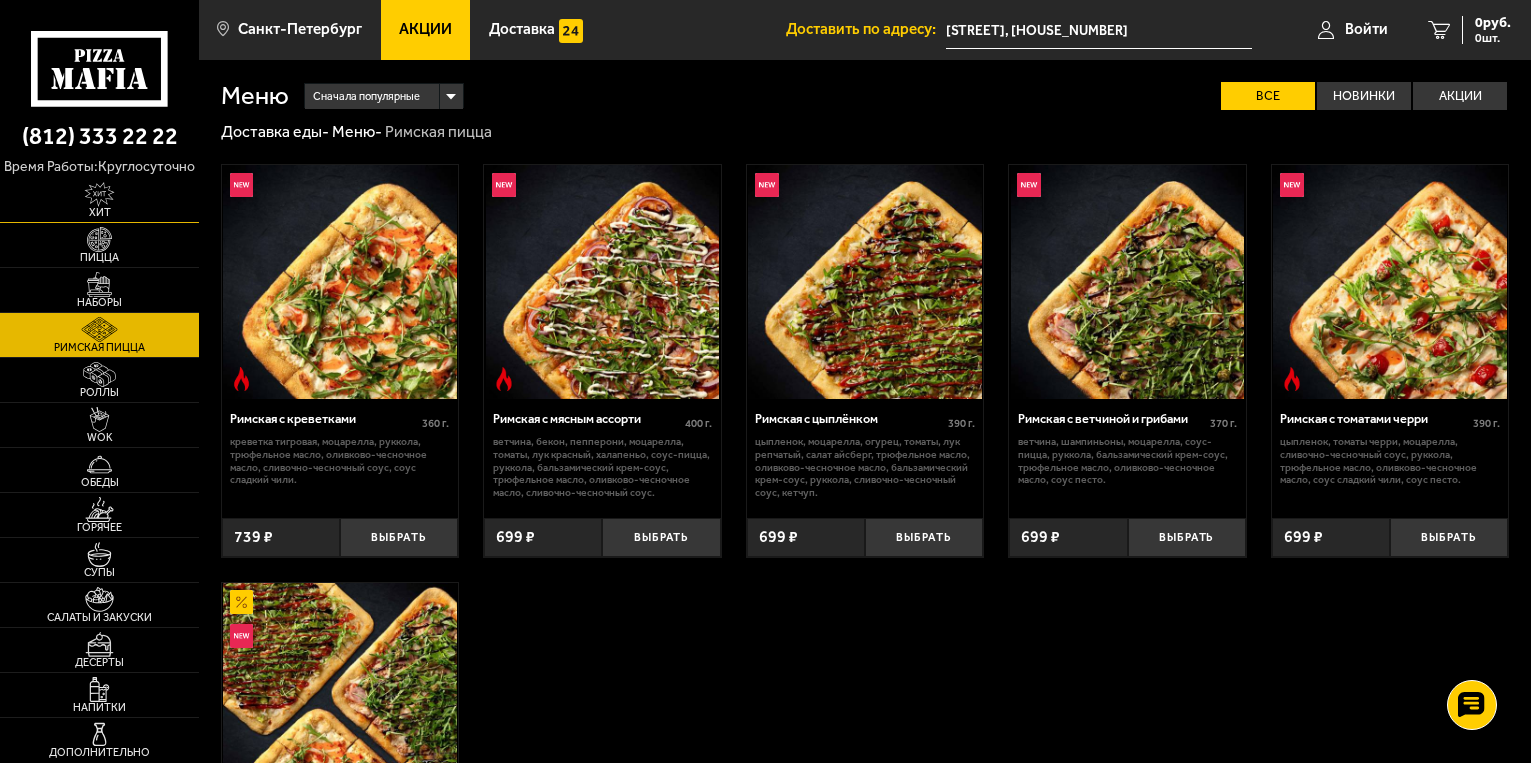 click at bounding box center (99, 194) 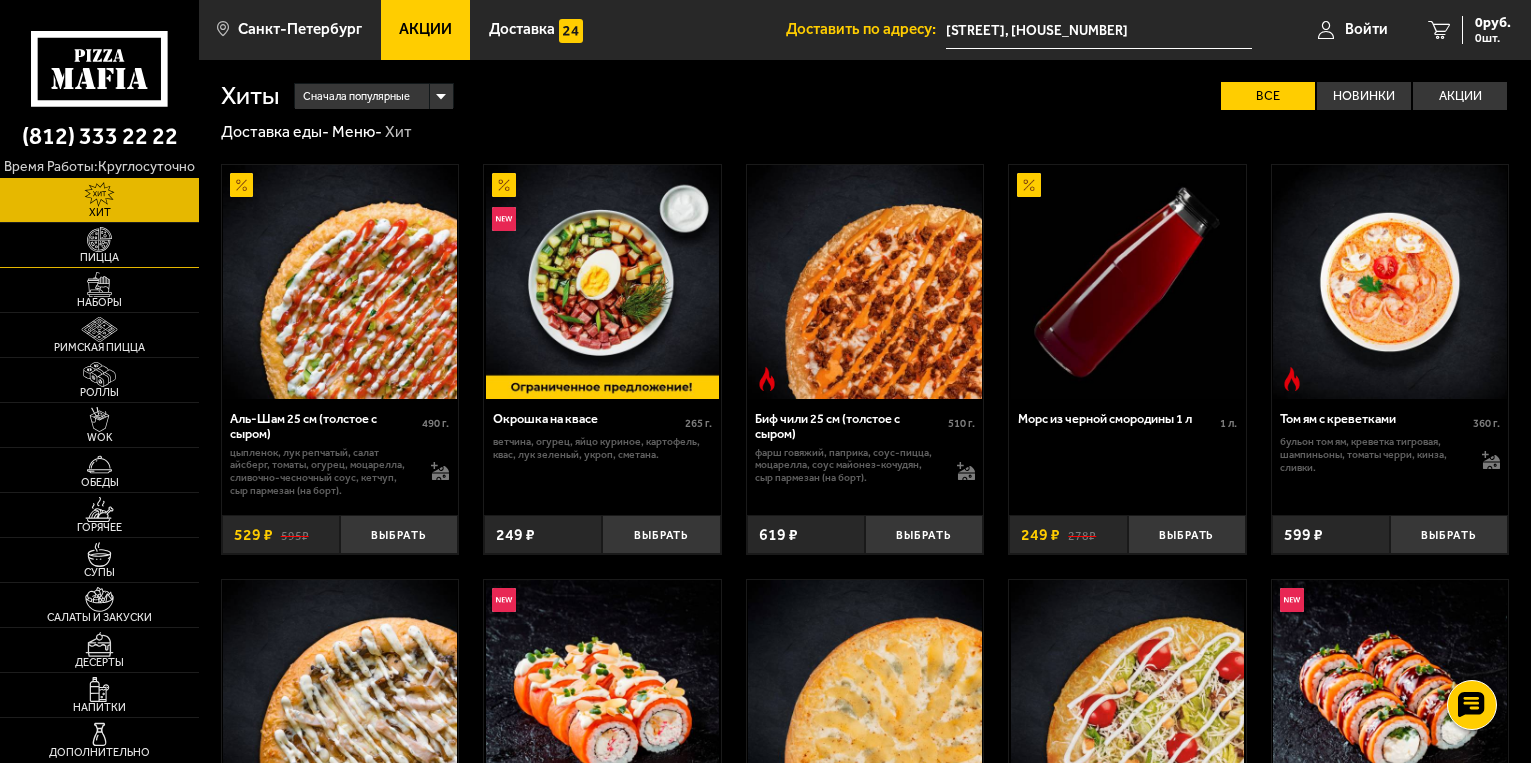 click at bounding box center (99, 239) 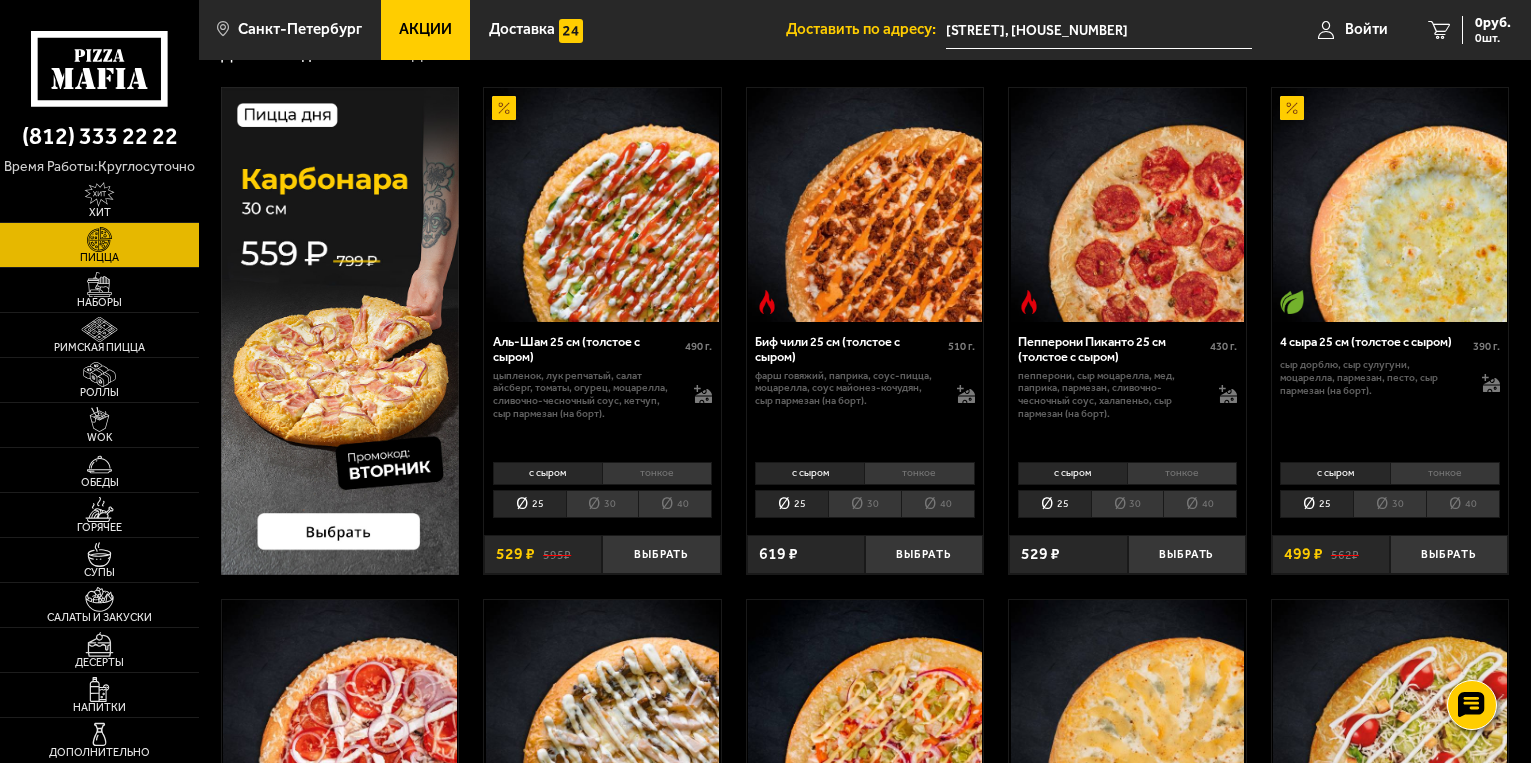 scroll, scrollTop: 0, scrollLeft: 0, axis: both 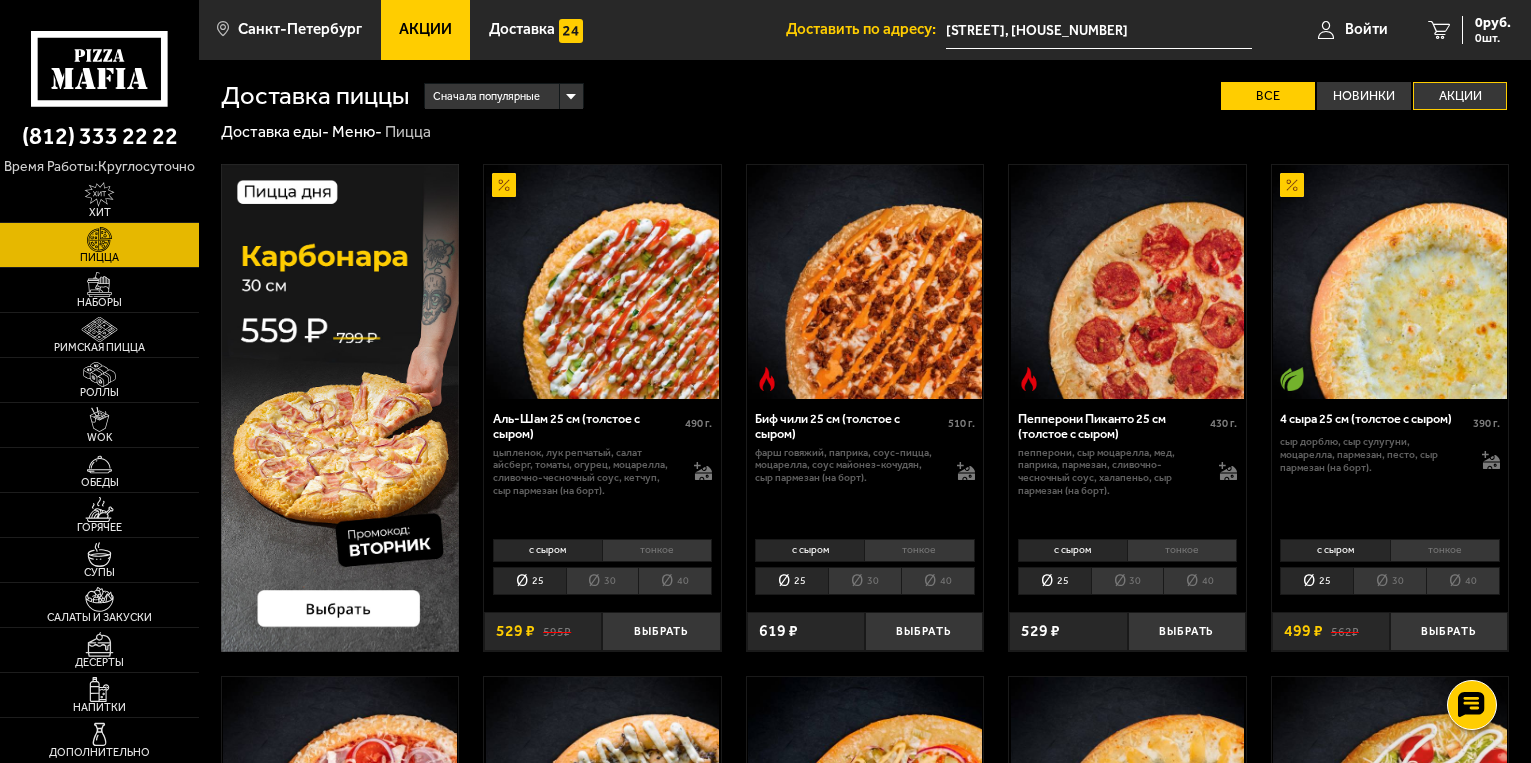 click on "Акции" at bounding box center (1460, 96) 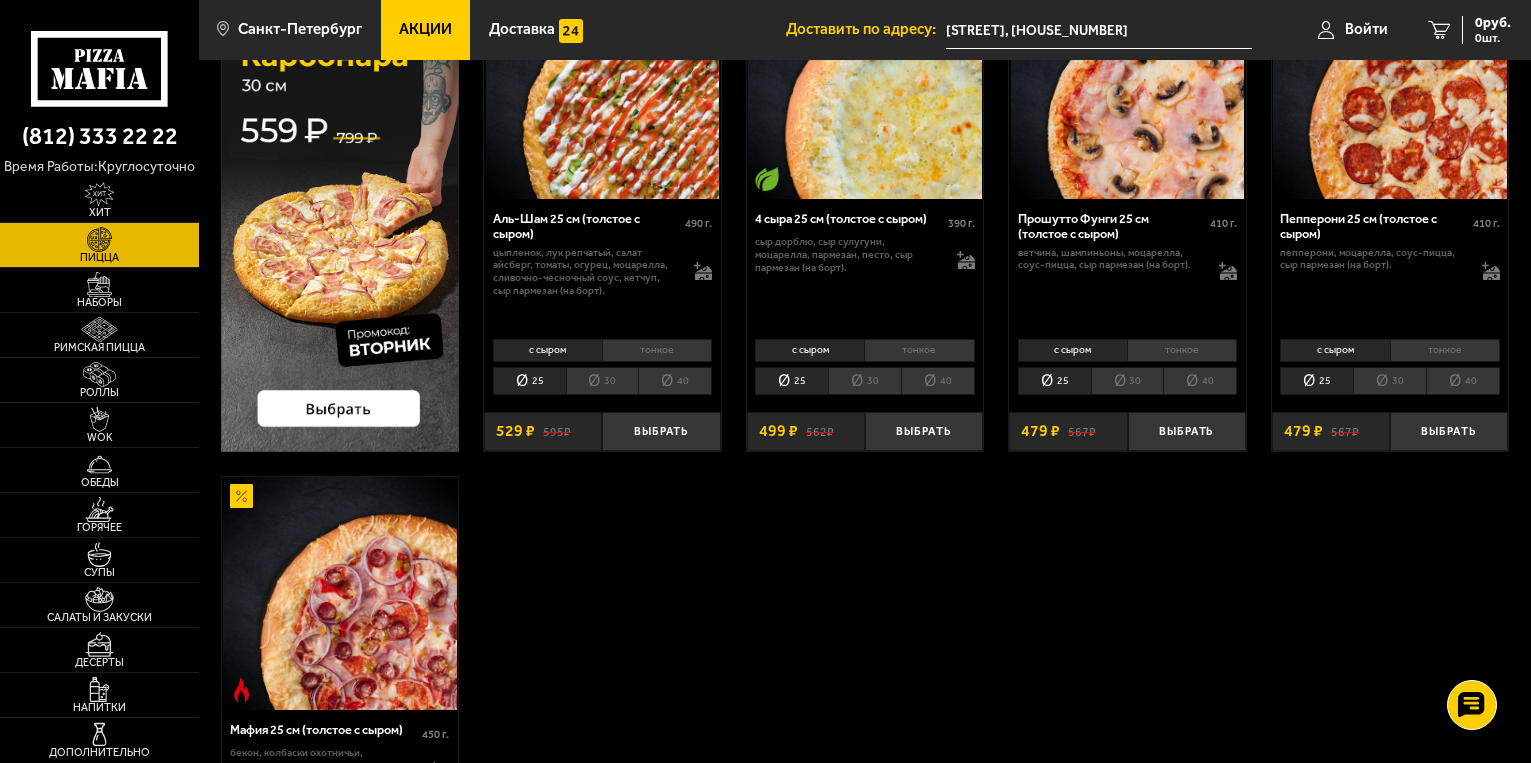 scroll, scrollTop: 0, scrollLeft: 0, axis: both 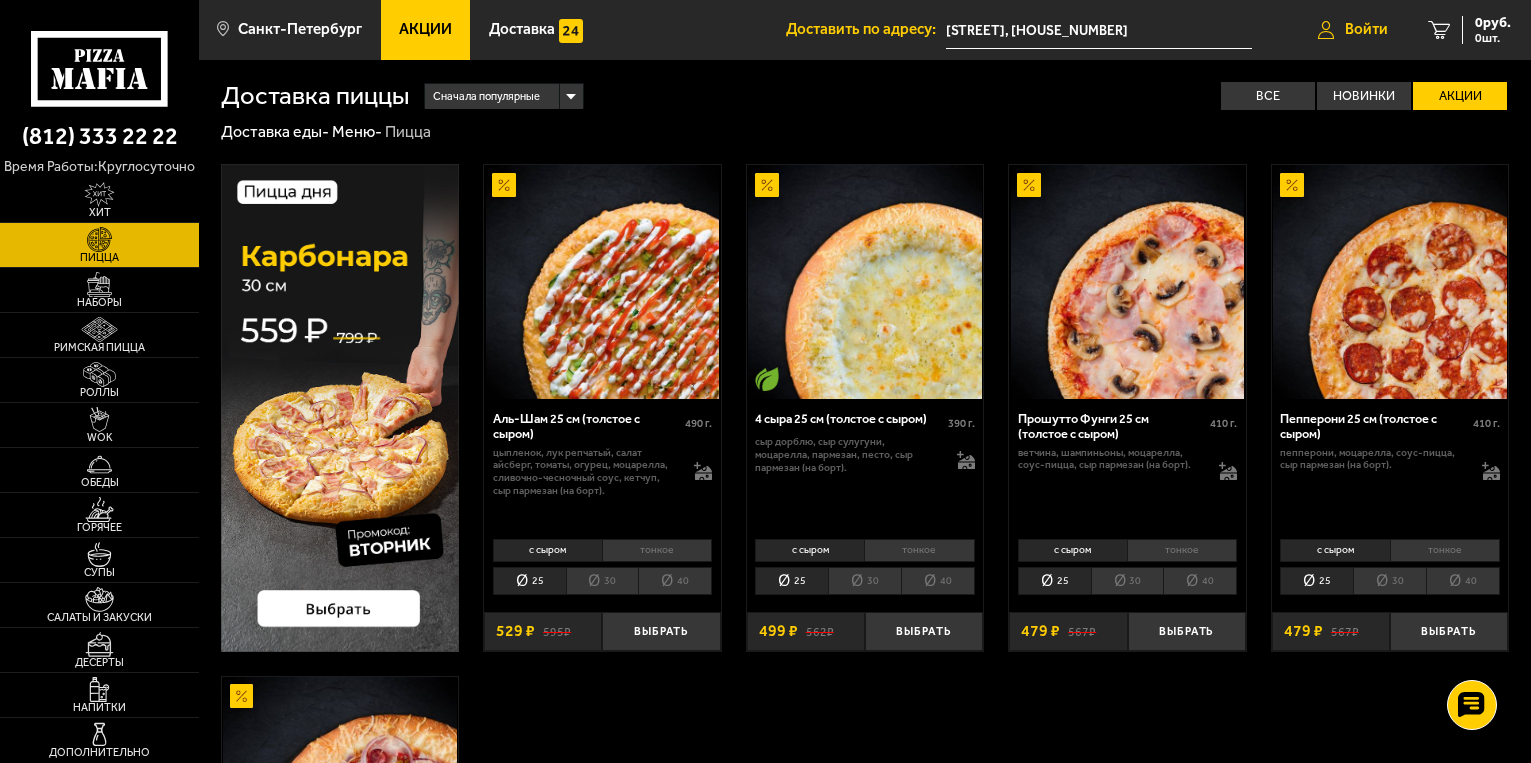 click on "Войти" at bounding box center (1353, 30) 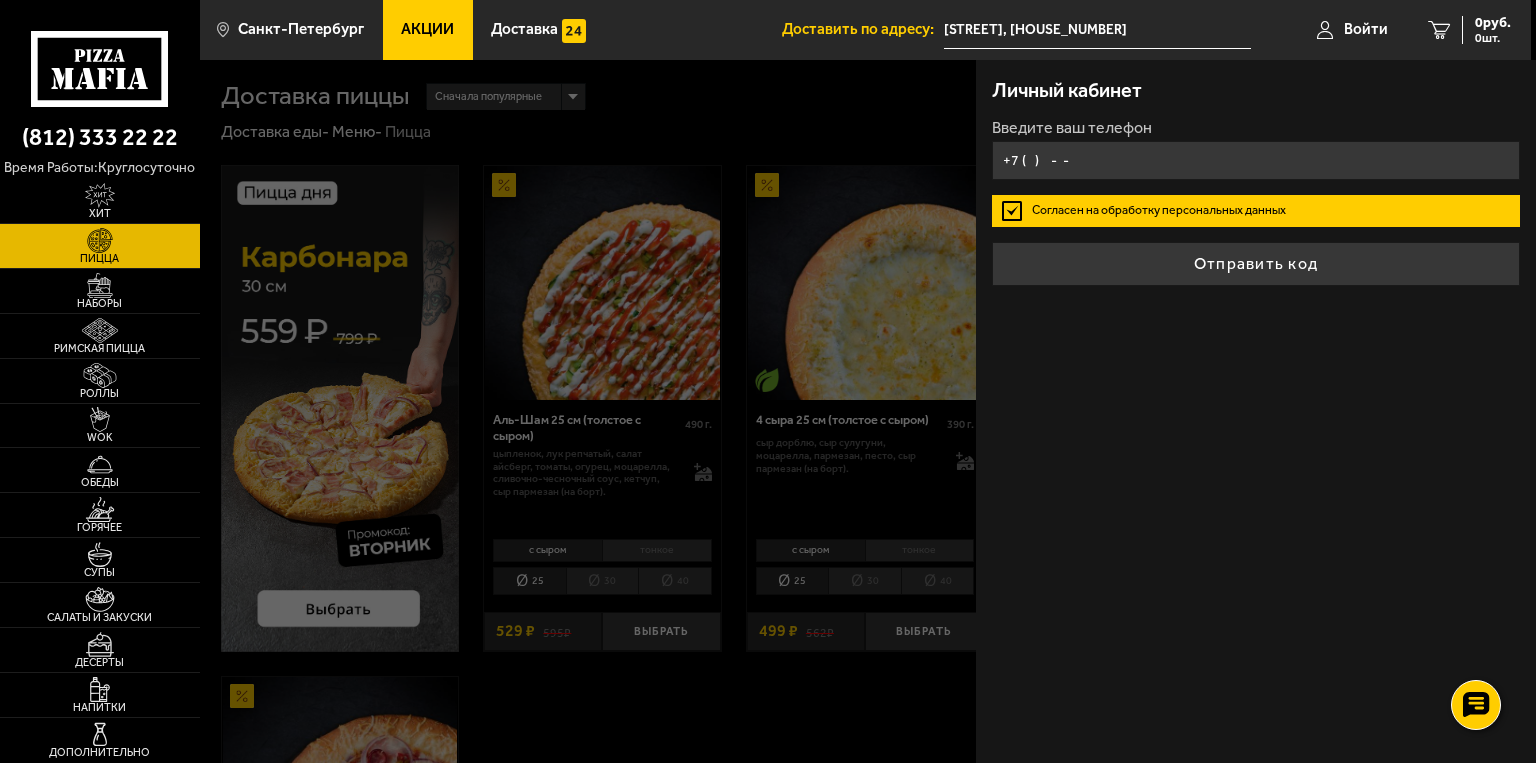 click on "+7 (   )    -  -" at bounding box center (1256, 160) 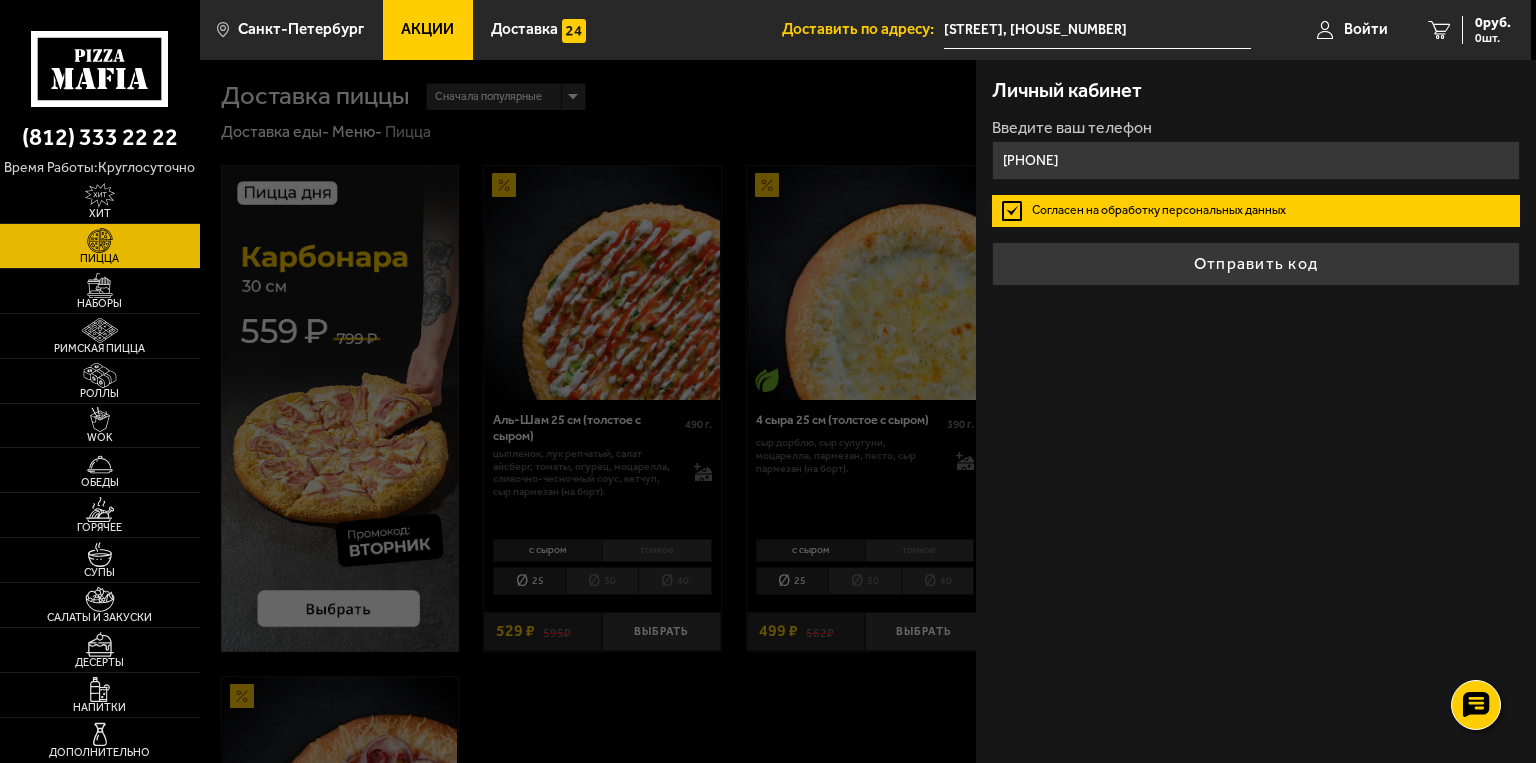 type on "[PHONE]" 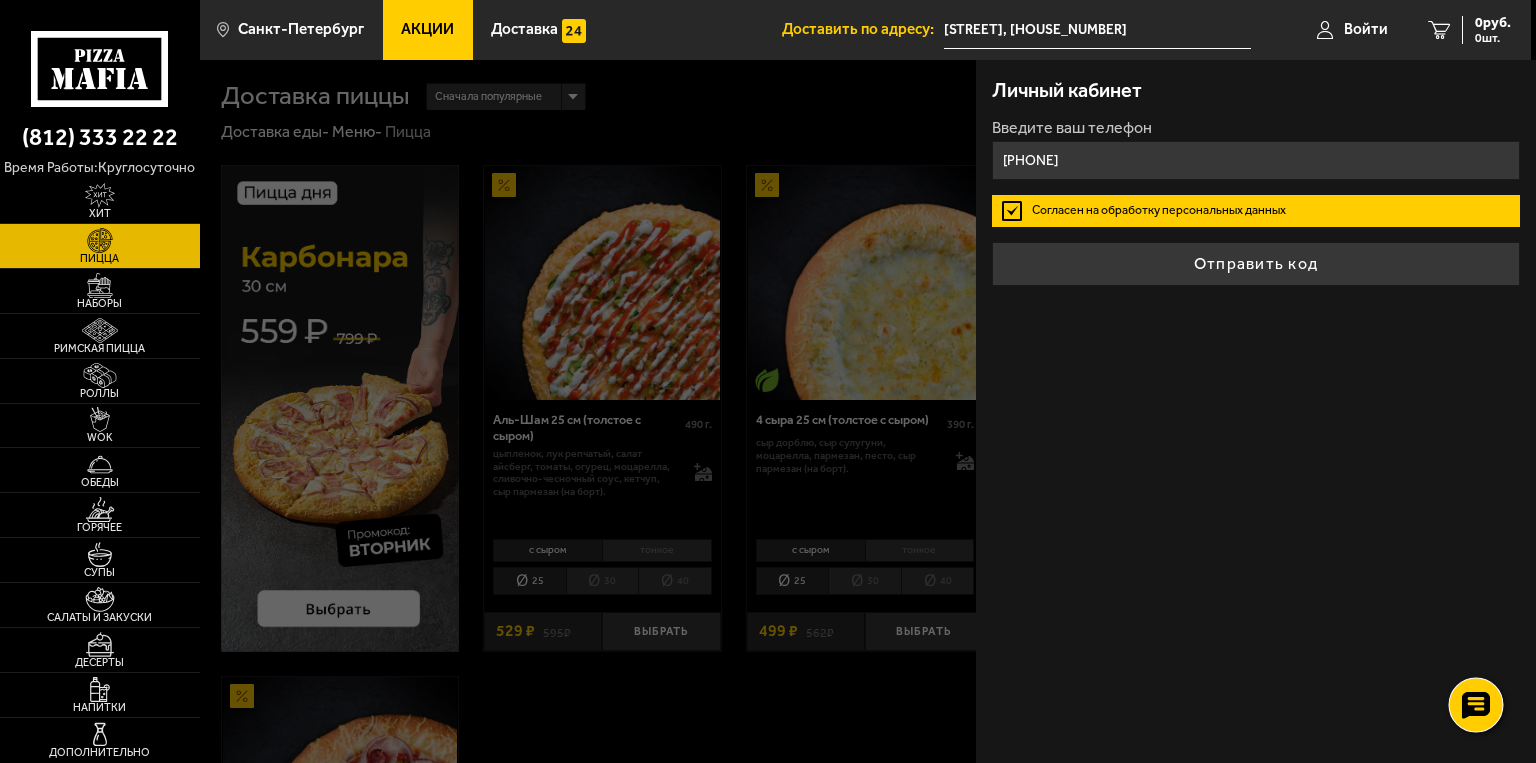 click 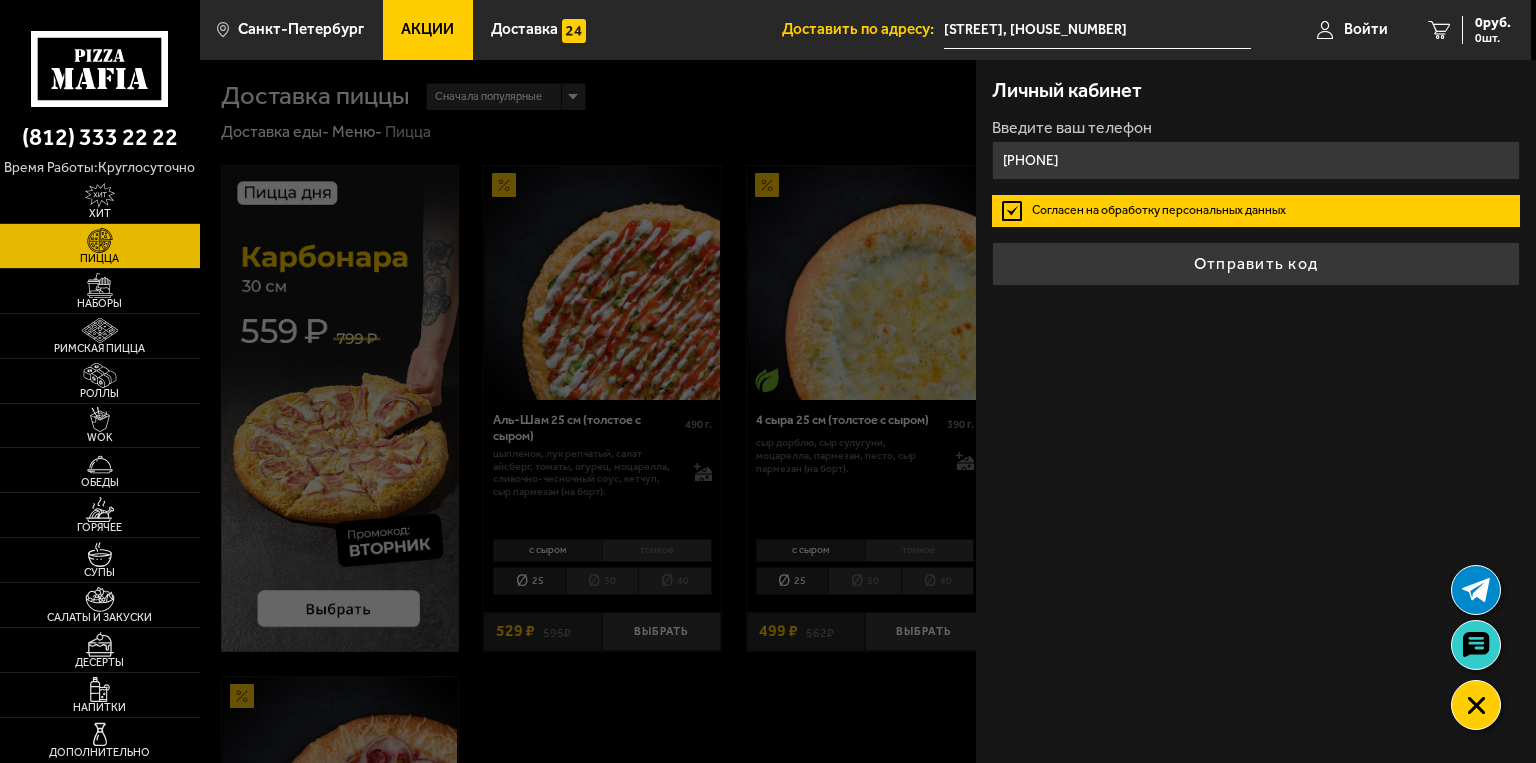 click at bounding box center [968, 441] 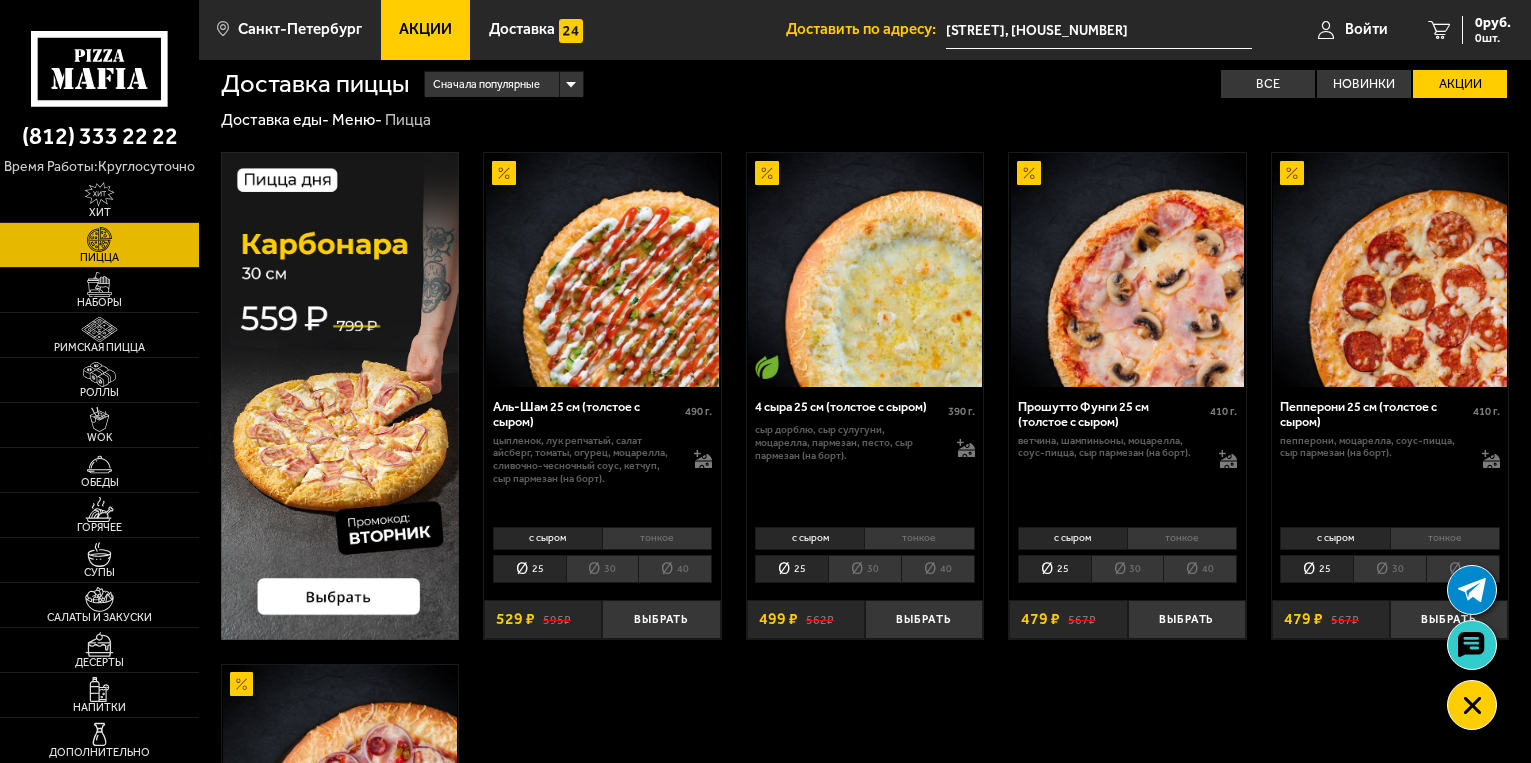 scroll, scrollTop: 0, scrollLeft: 0, axis: both 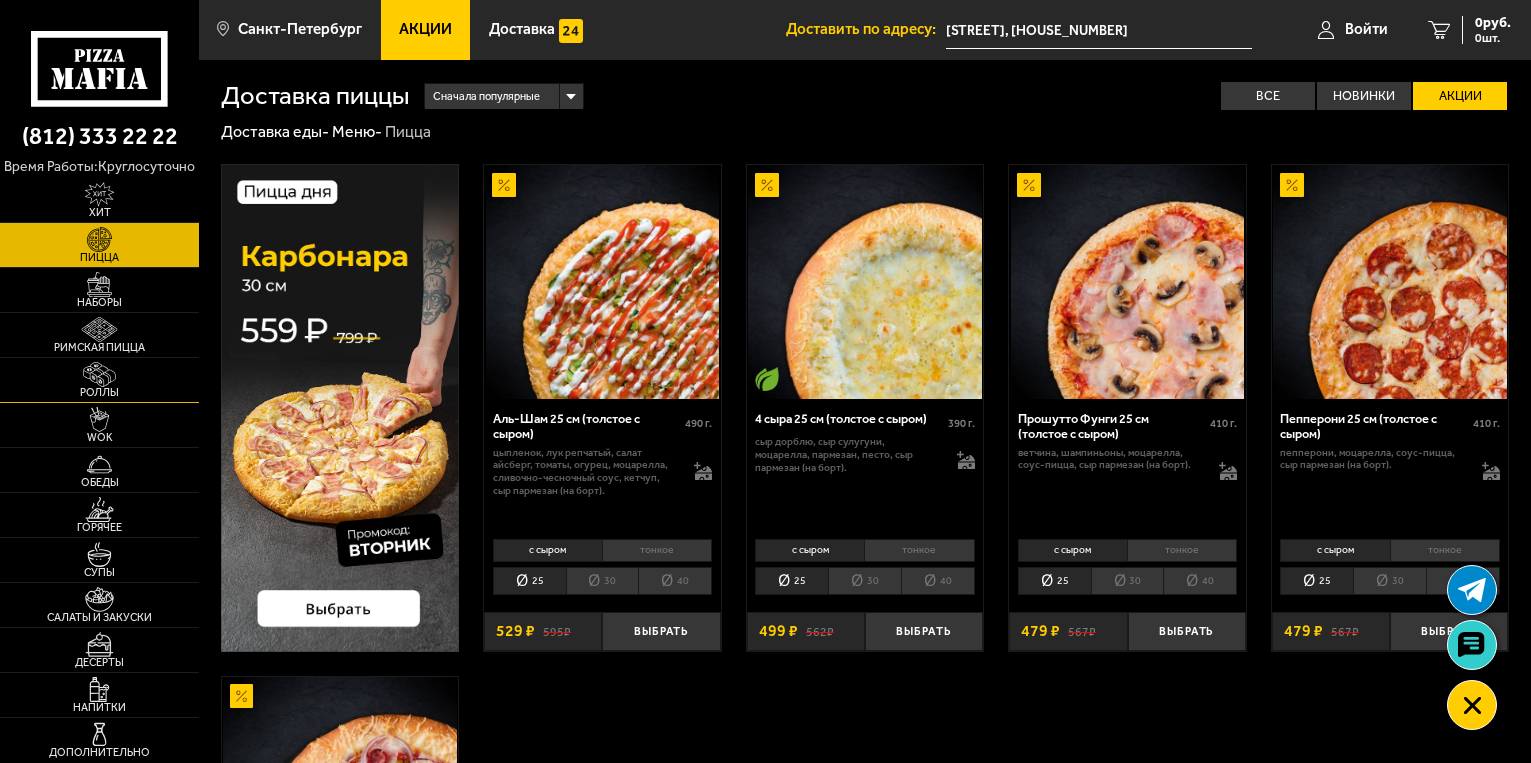 click at bounding box center [99, 374] 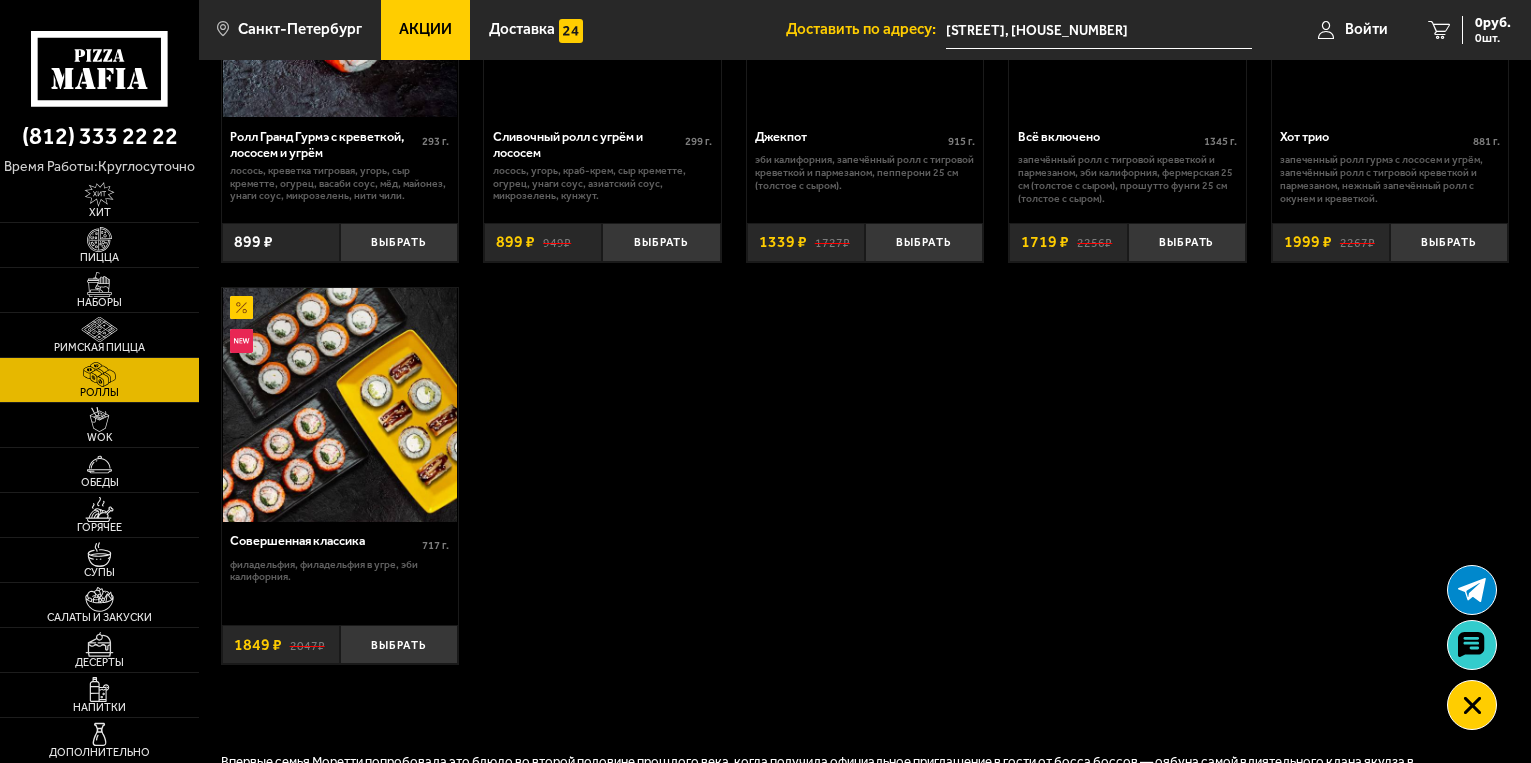 scroll, scrollTop: 1100, scrollLeft: 0, axis: vertical 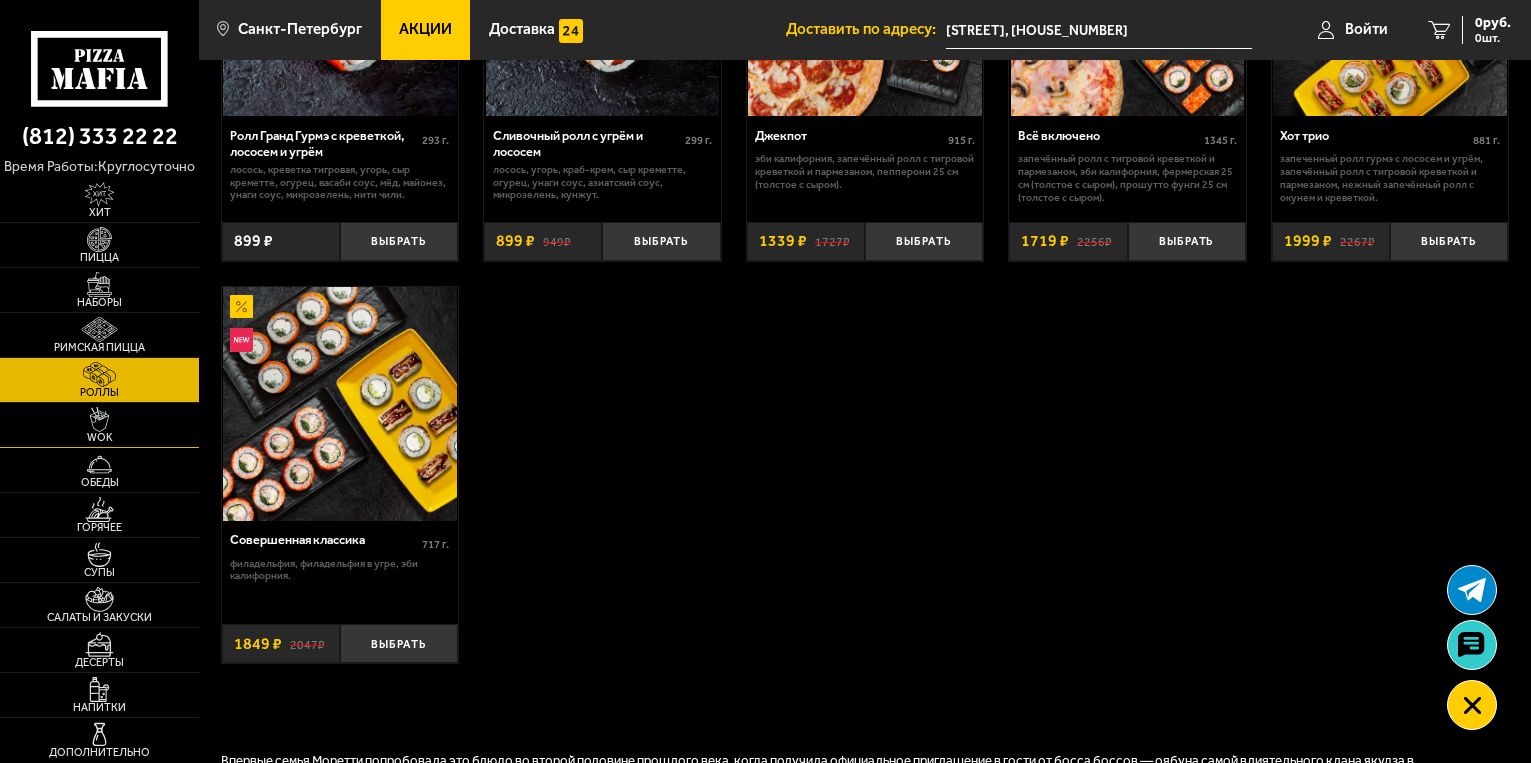 click on "WOK" at bounding box center [99, 425] 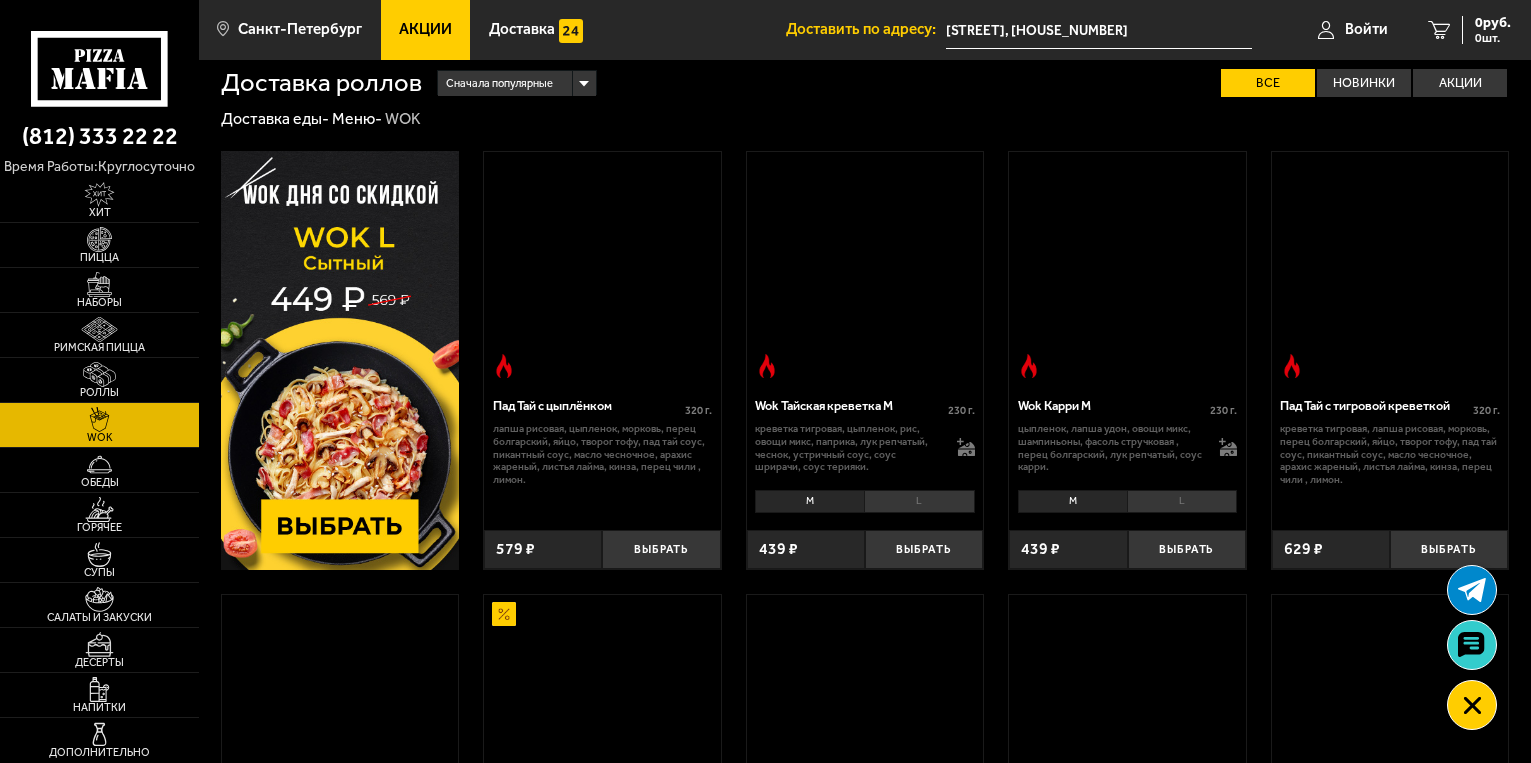 scroll, scrollTop: 100, scrollLeft: 0, axis: vertical 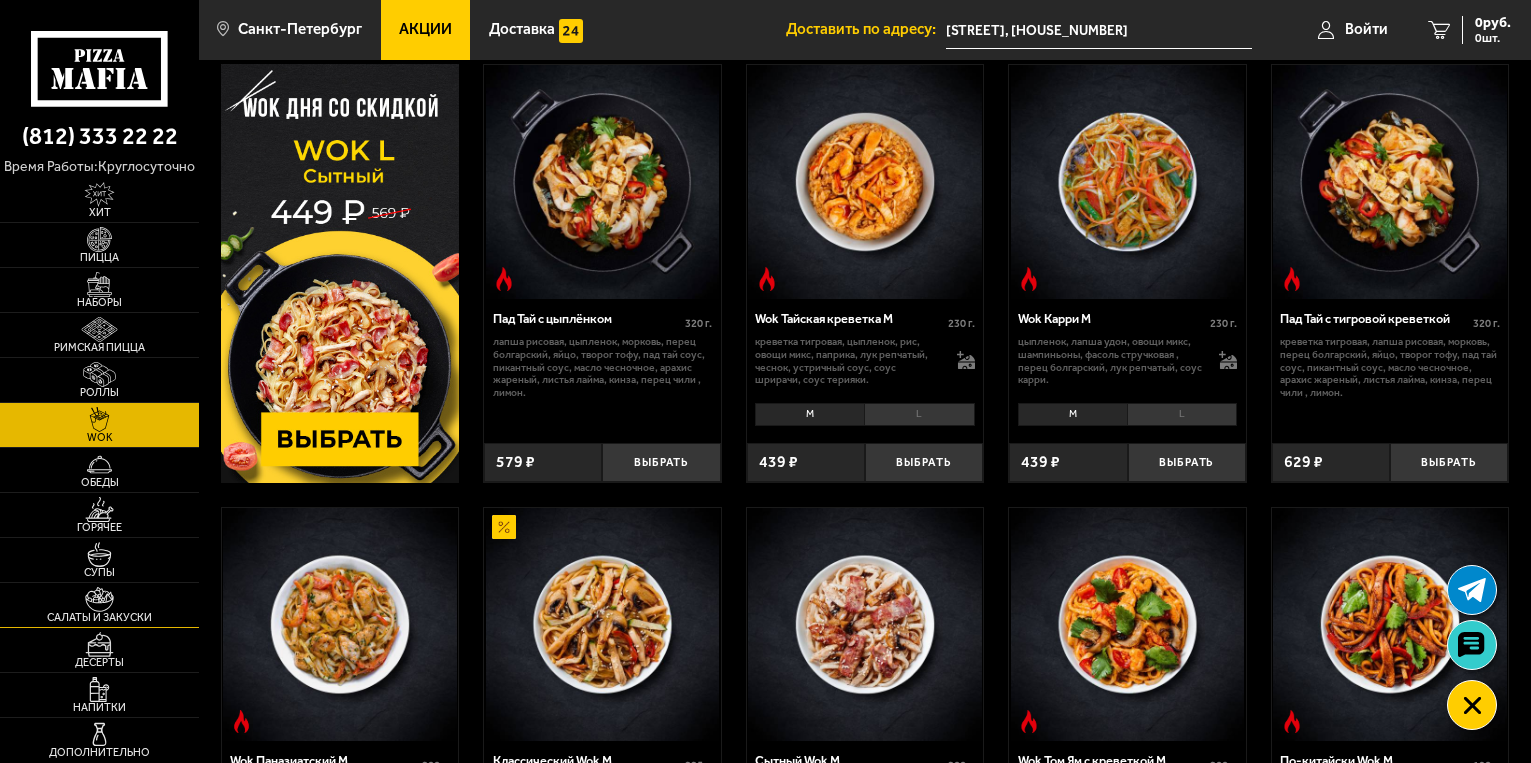 click on "Салаты и закуски" at bounding box center (99, 605) 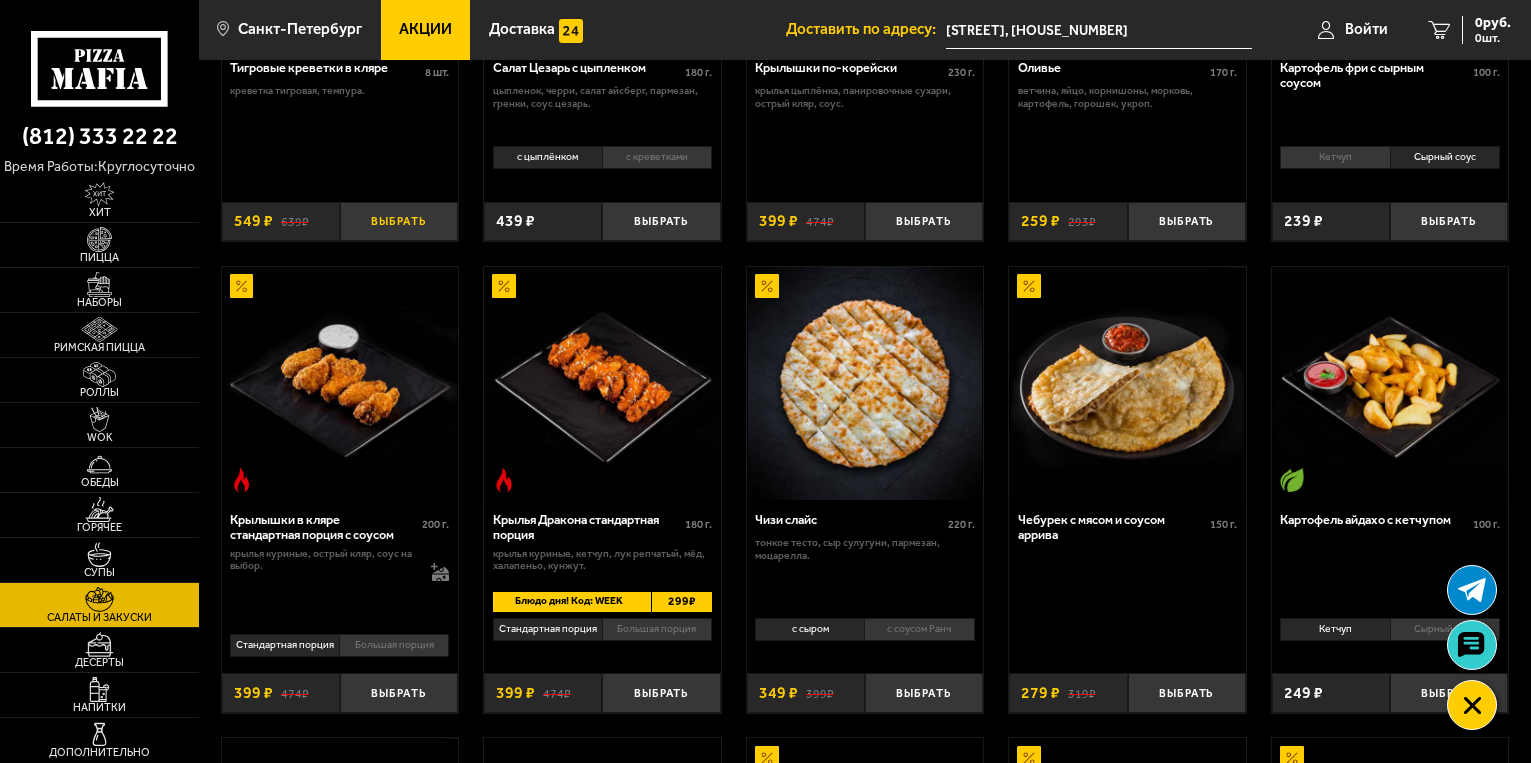 scroll, scrollTop: 400, scrollLeft: 0, axis: vertical 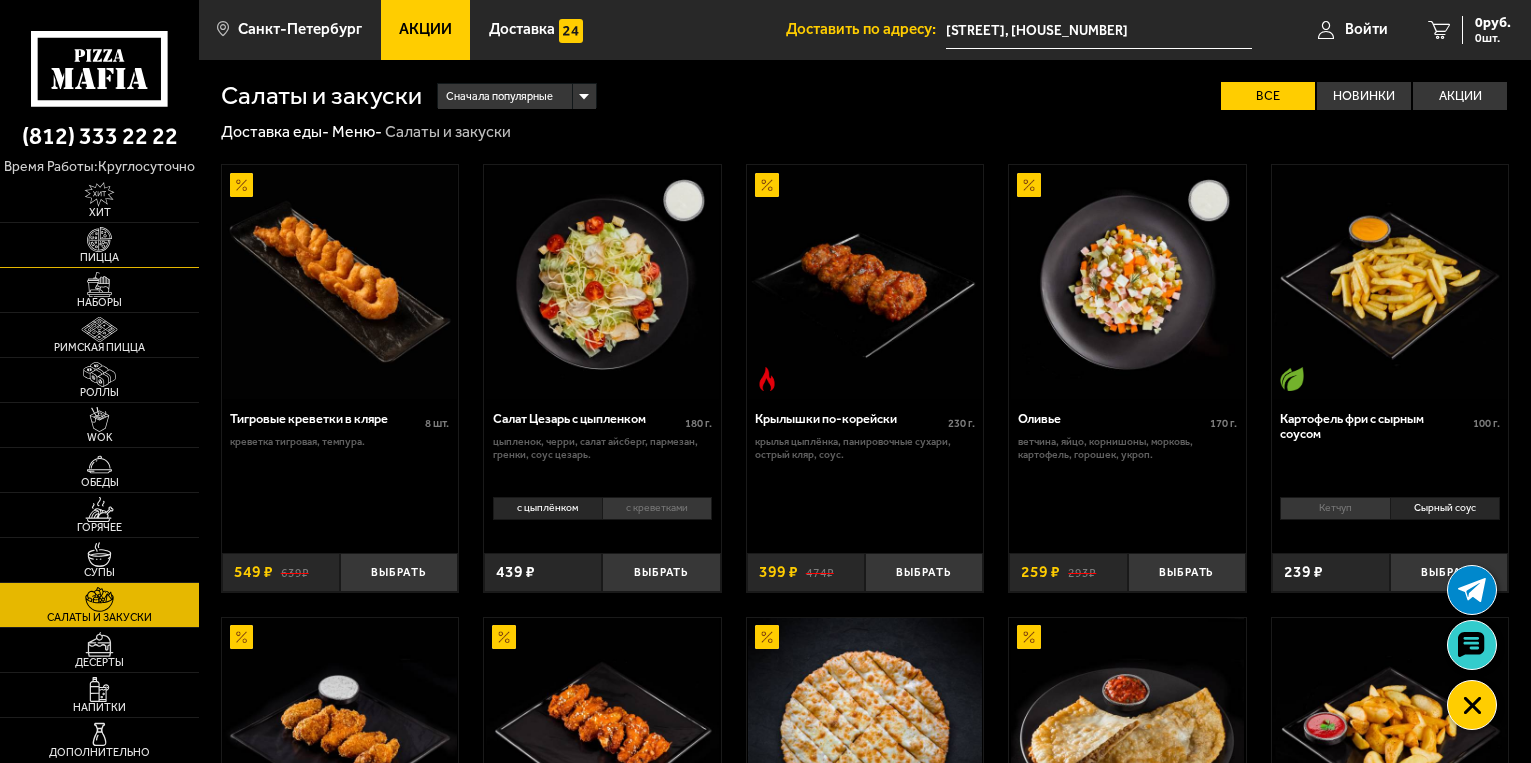 click at bounding box center (99, 239) 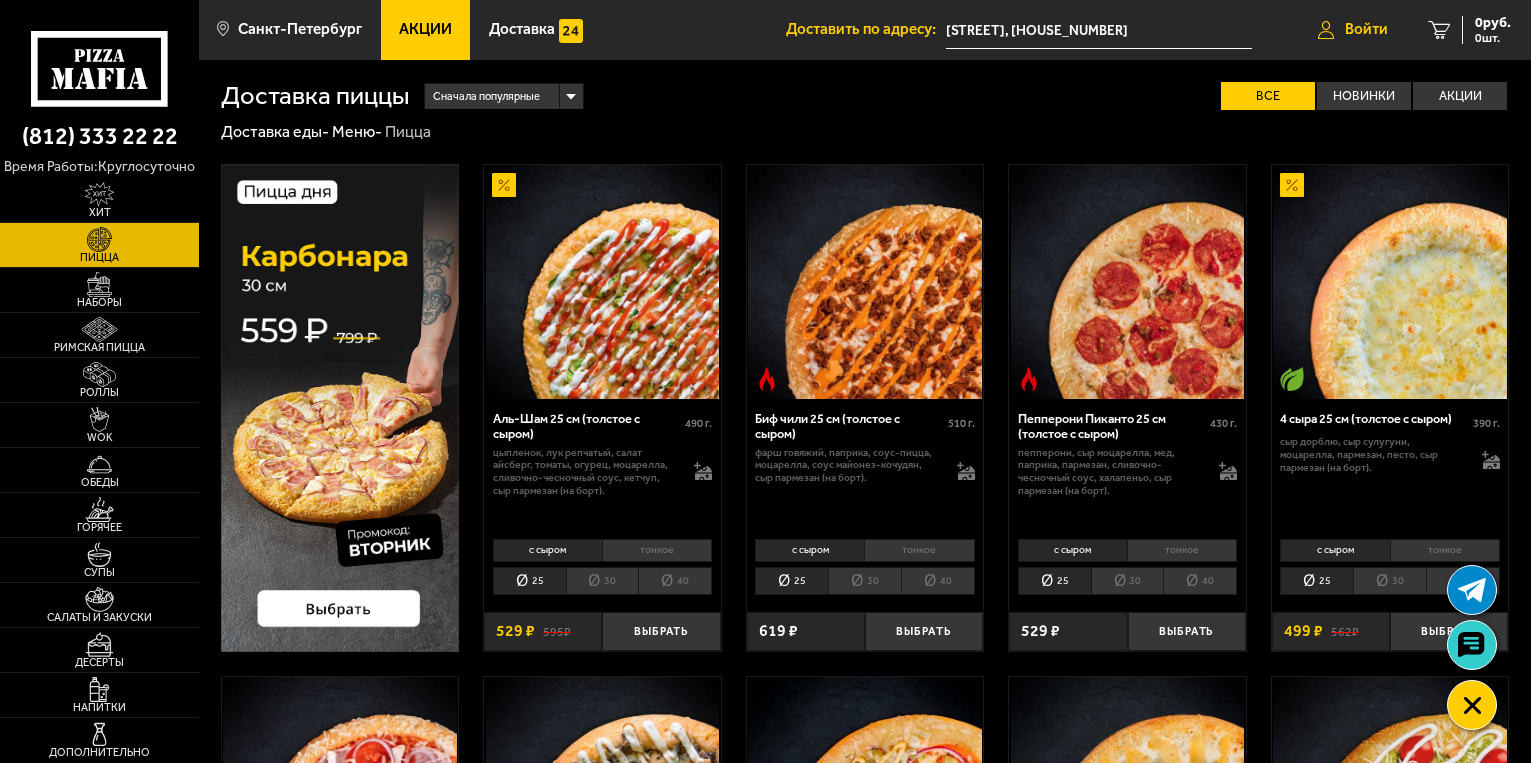 click on "Войти" at bounding box center [1366, 29] 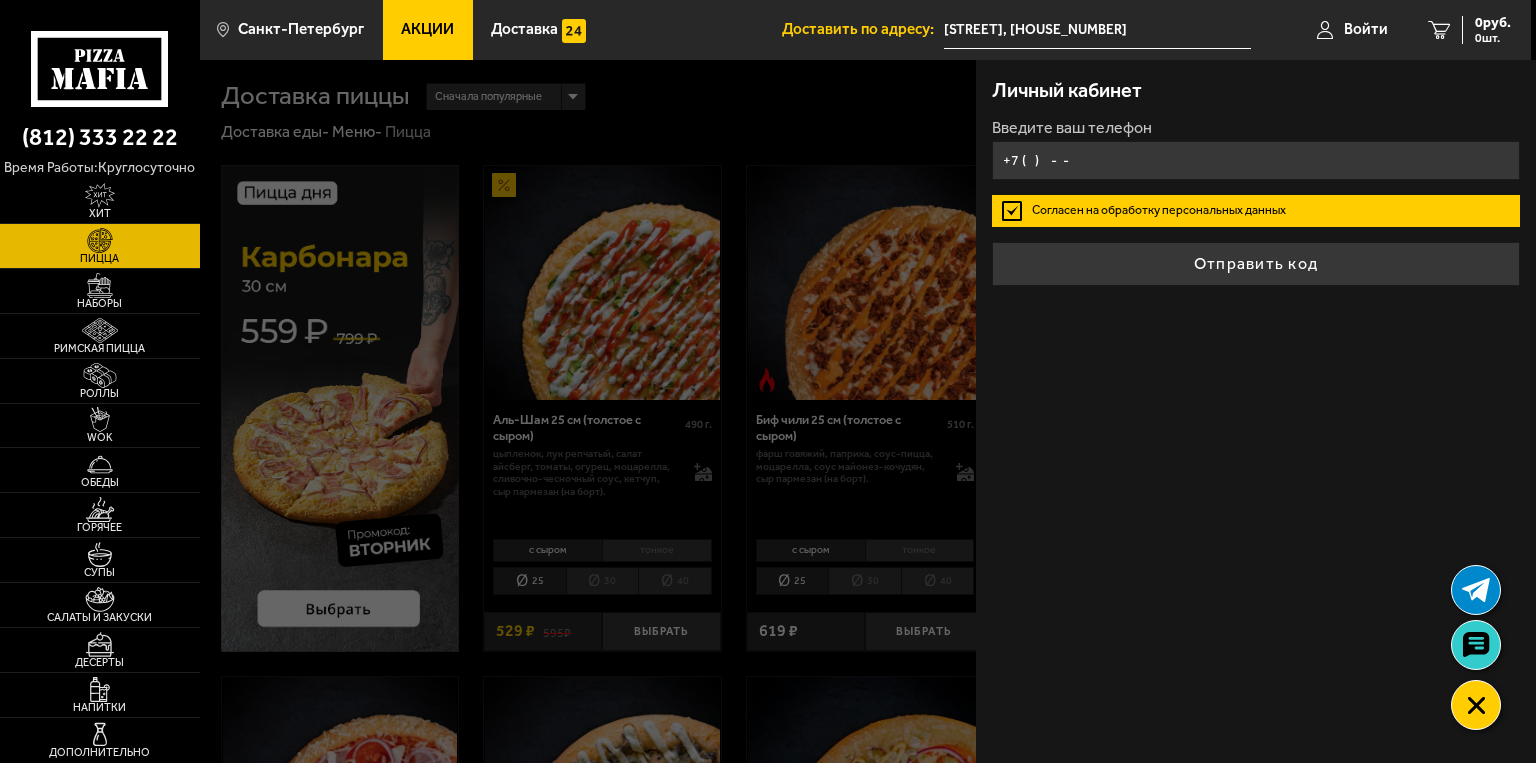 type on "[PHONE]" 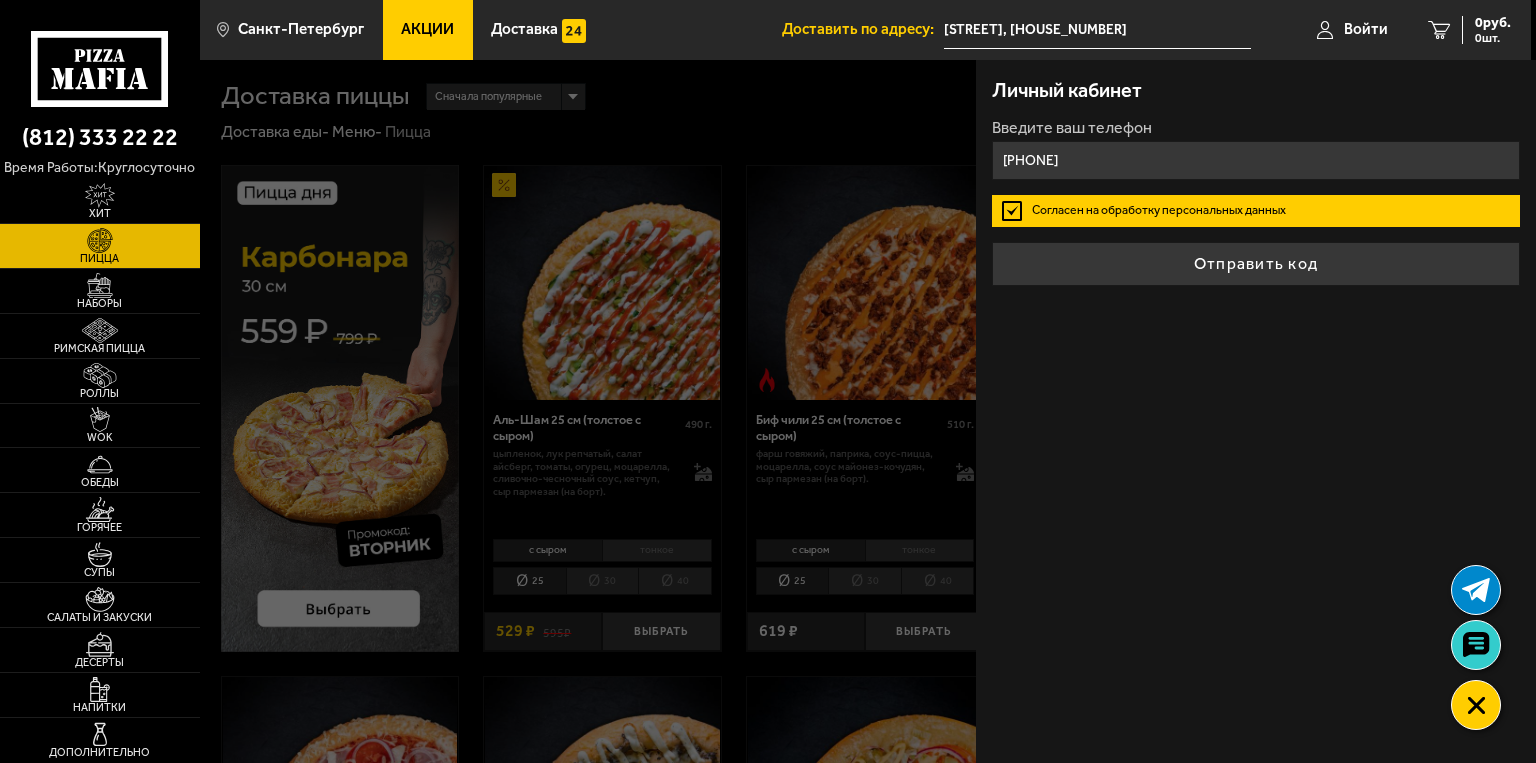 click on "Согласен на обработку персональных данных" at bounding box center [1256, 211] 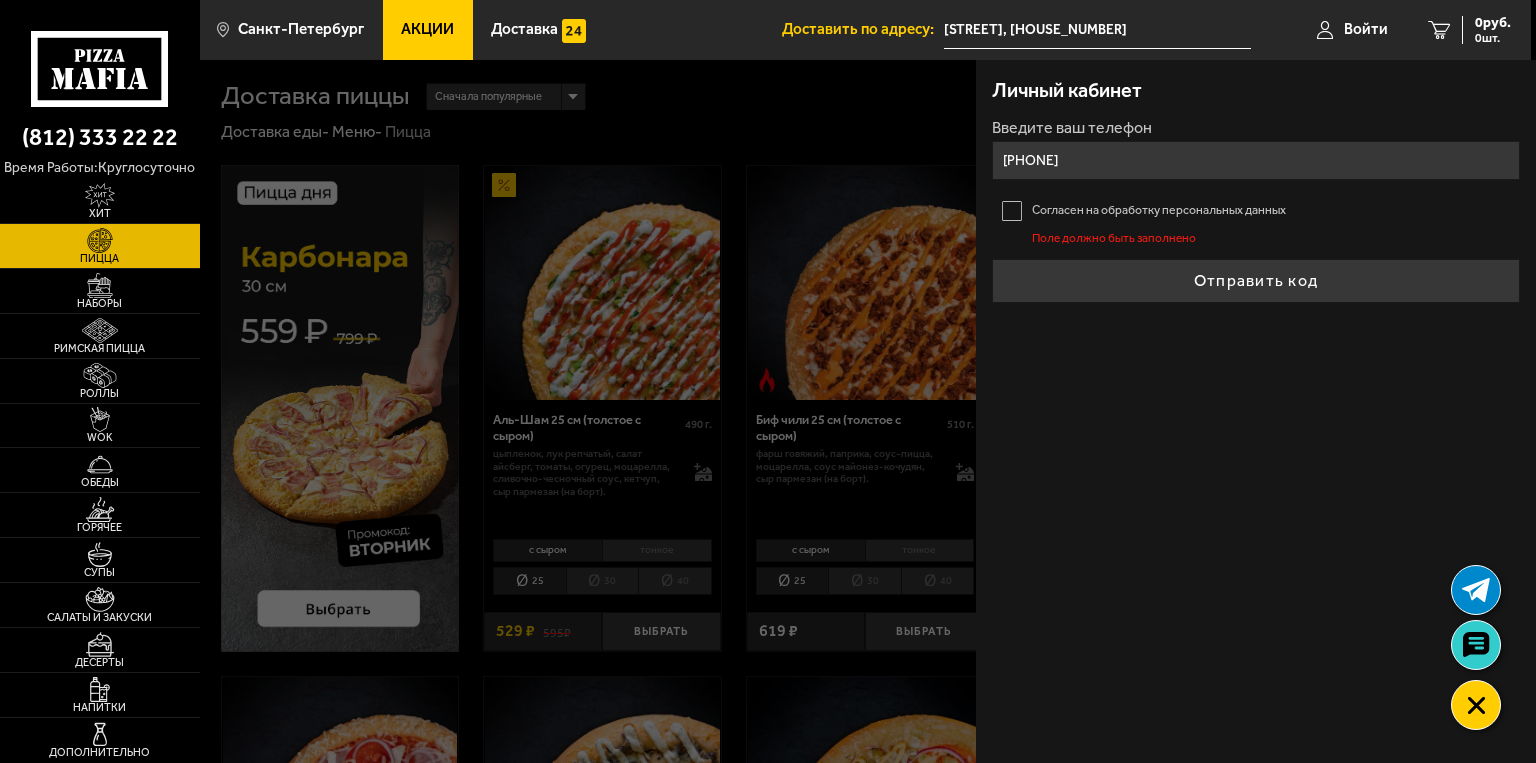 drag, startPoint x: 1014, startPoint y: 207, endPoint x: 1046, endPoint y: 221, distance: 34.928497 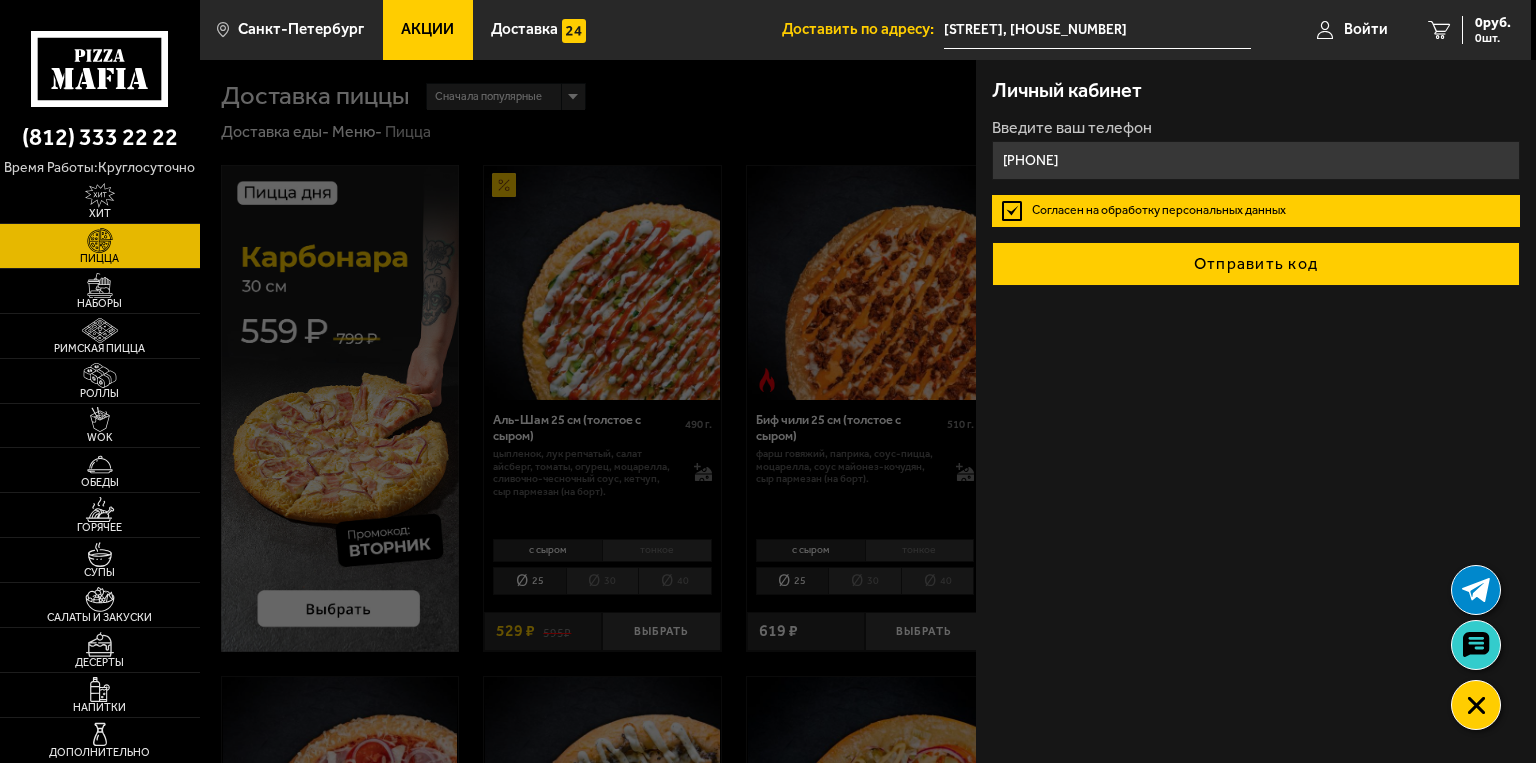 click on "Отправить код" at bounding box center (1256, 264) 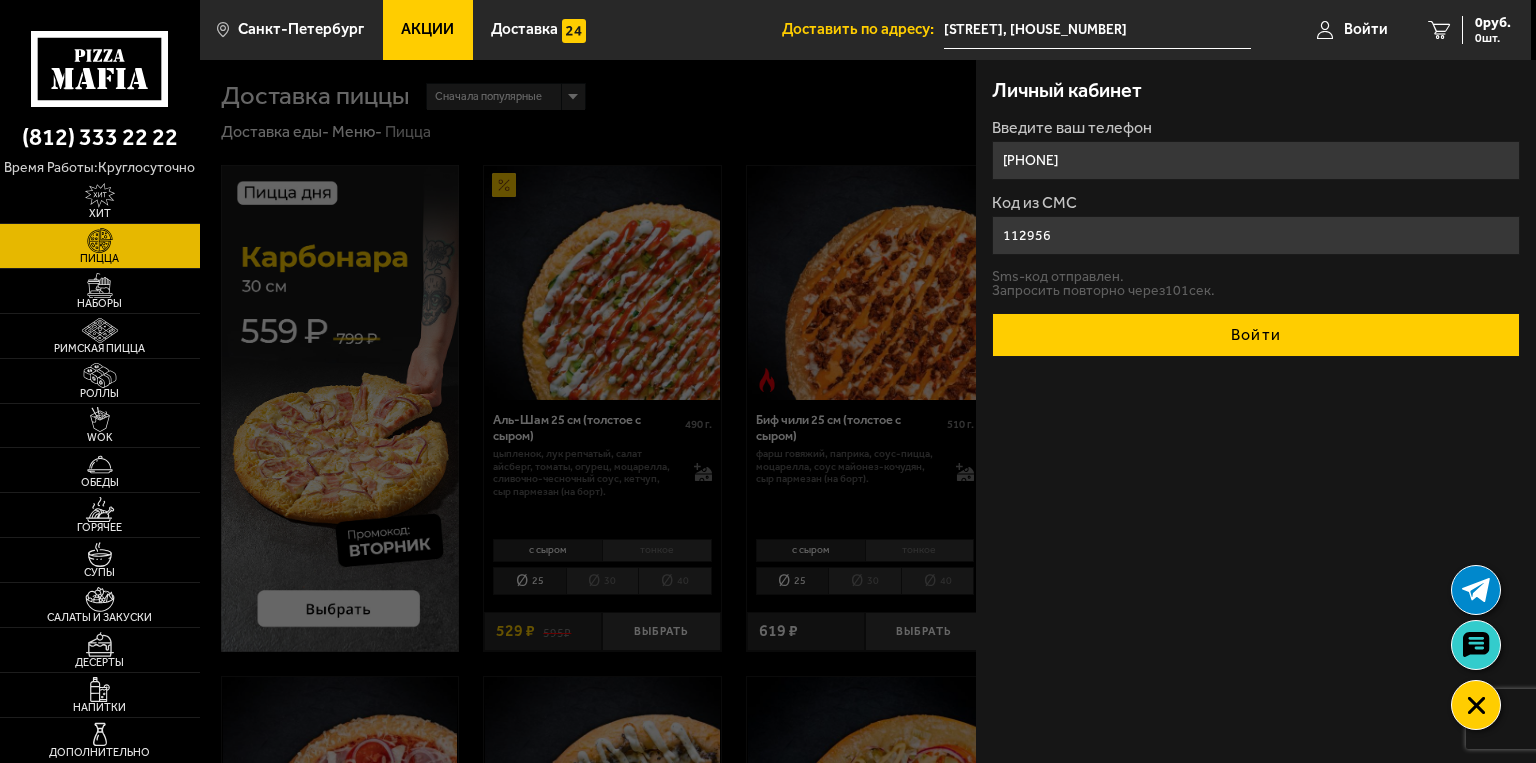 type on "112956" 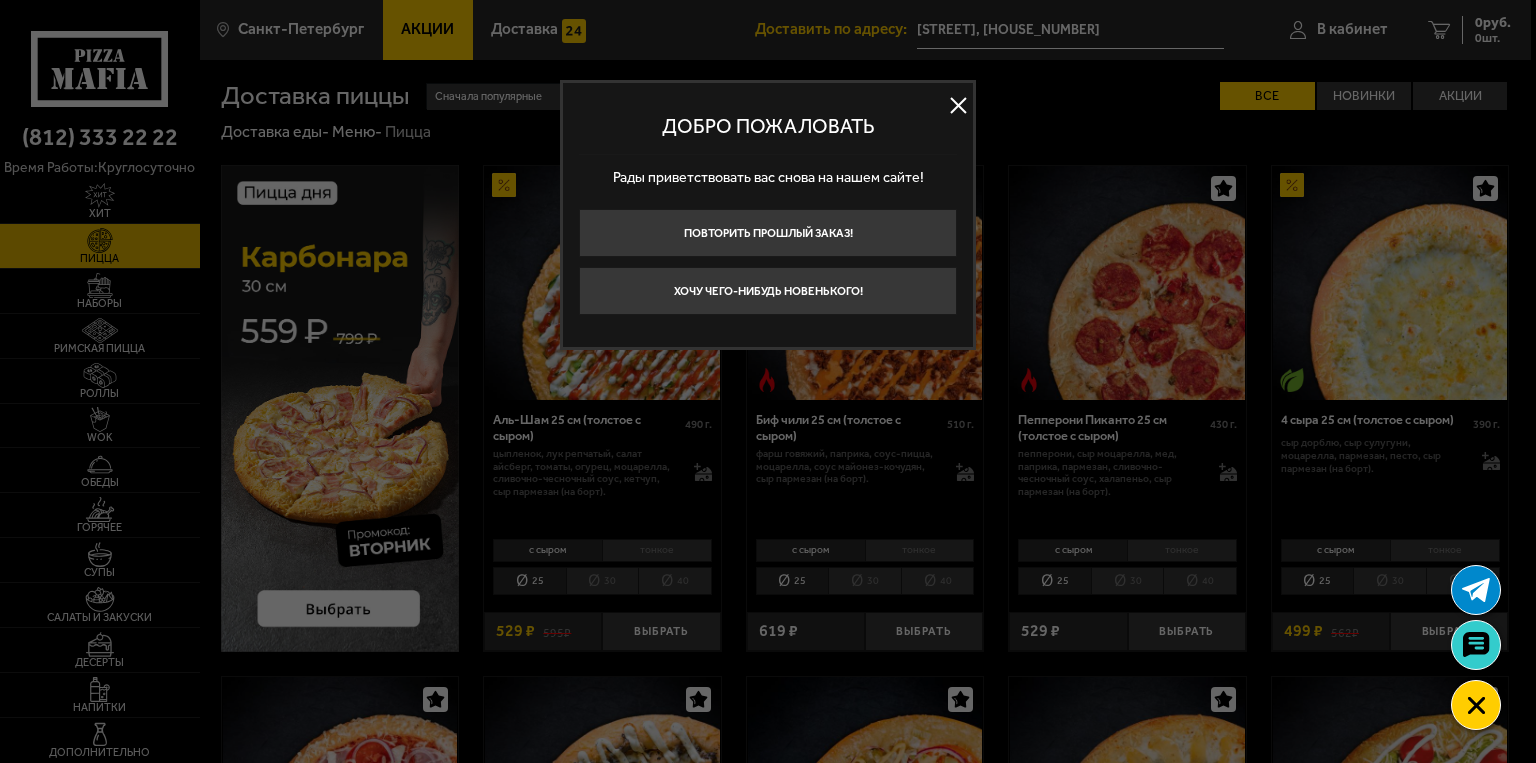click at bounding box center [958, 106] 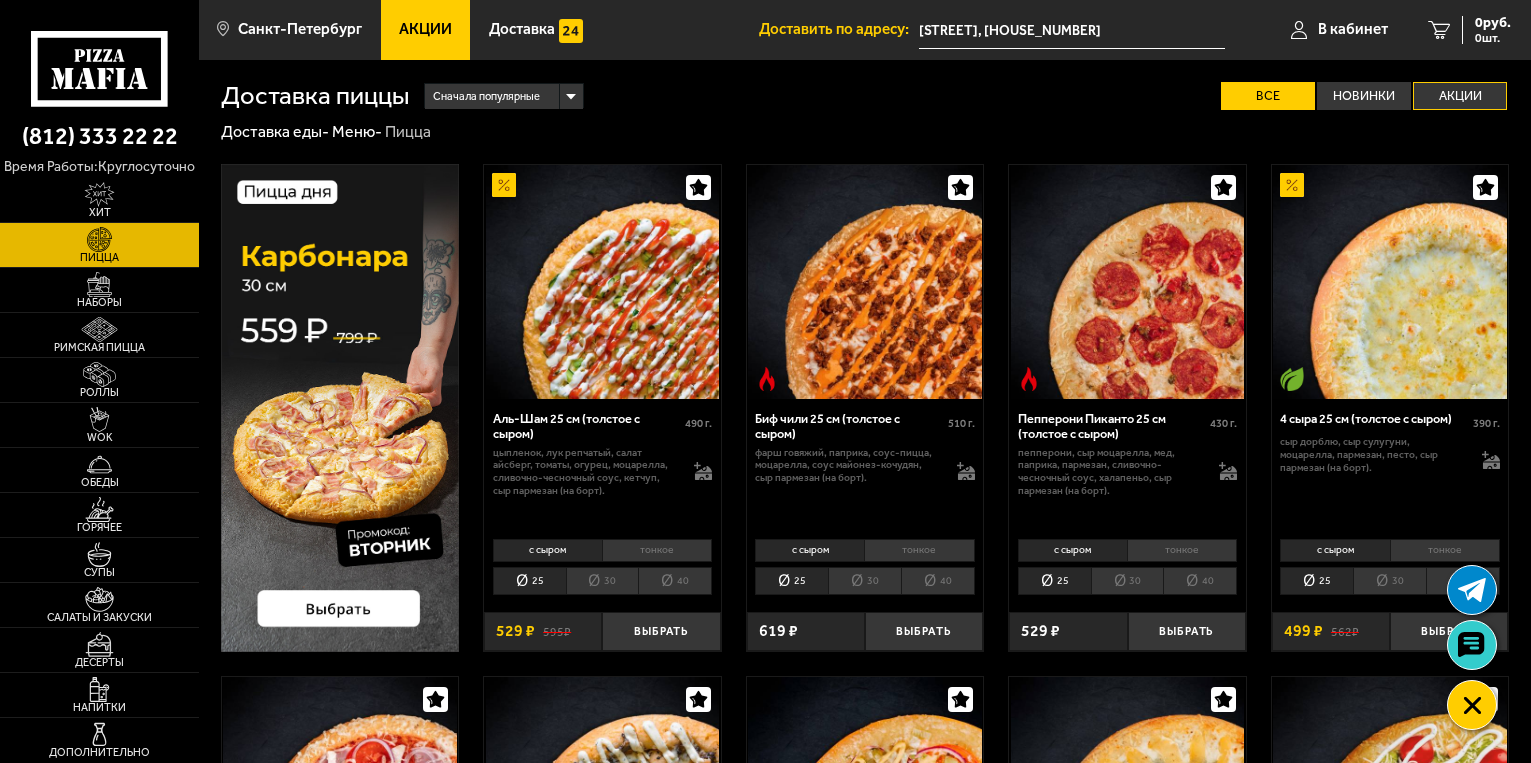 click on "Акции" at bounding box center (1460, 96) 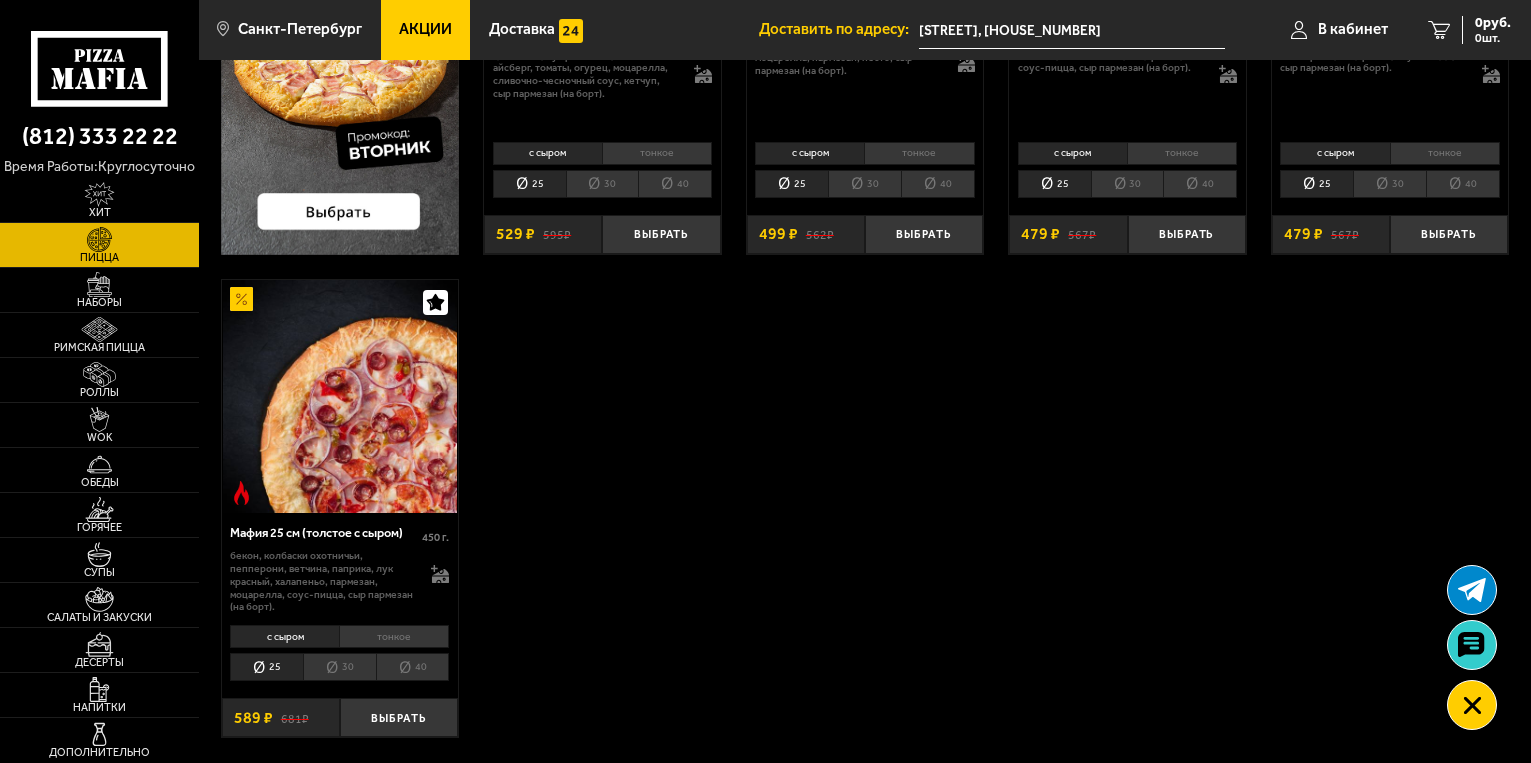 scroll, scrollTop: 0, scrollLeft: 0, axis: both 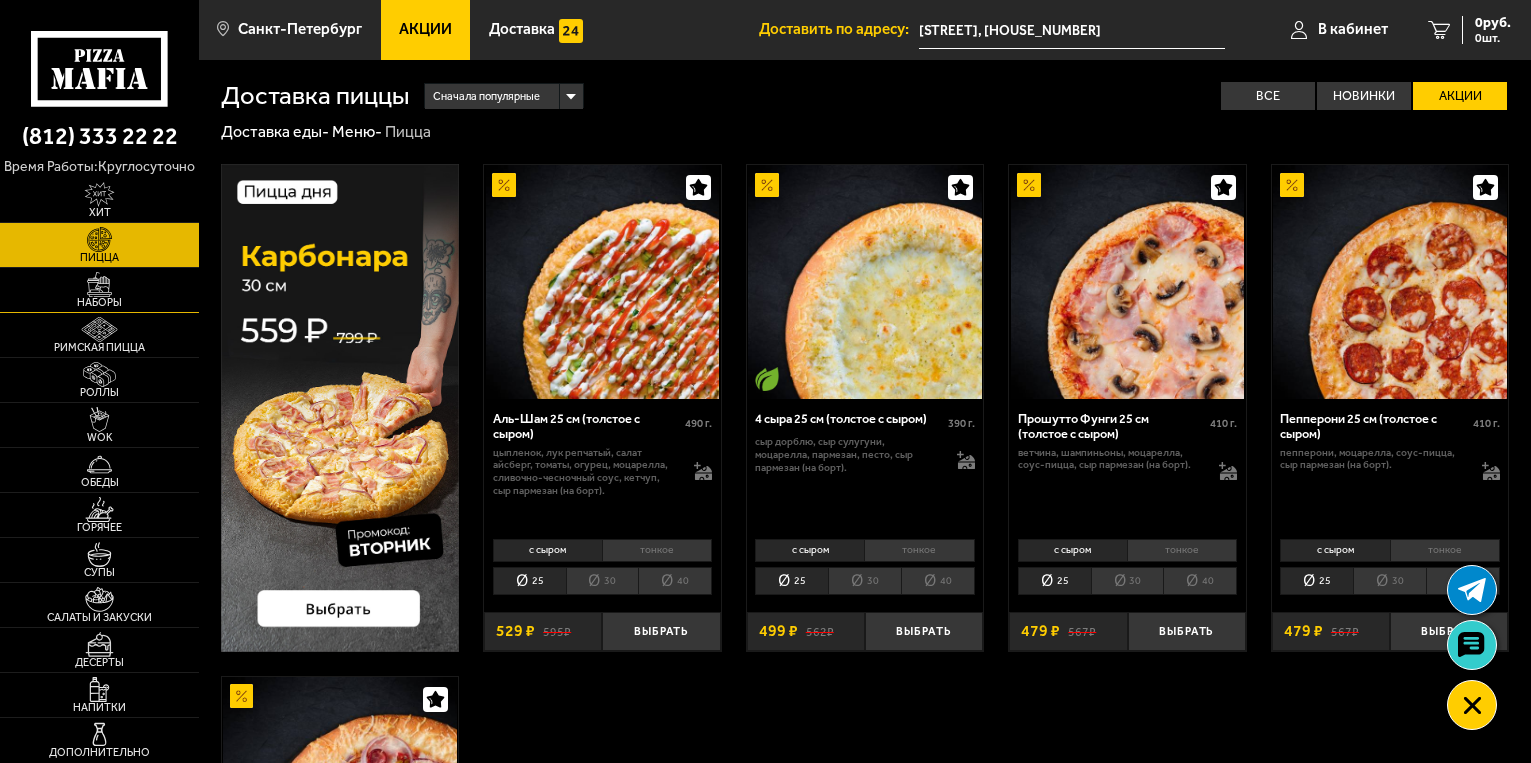 click at bounding box center [99, 284] 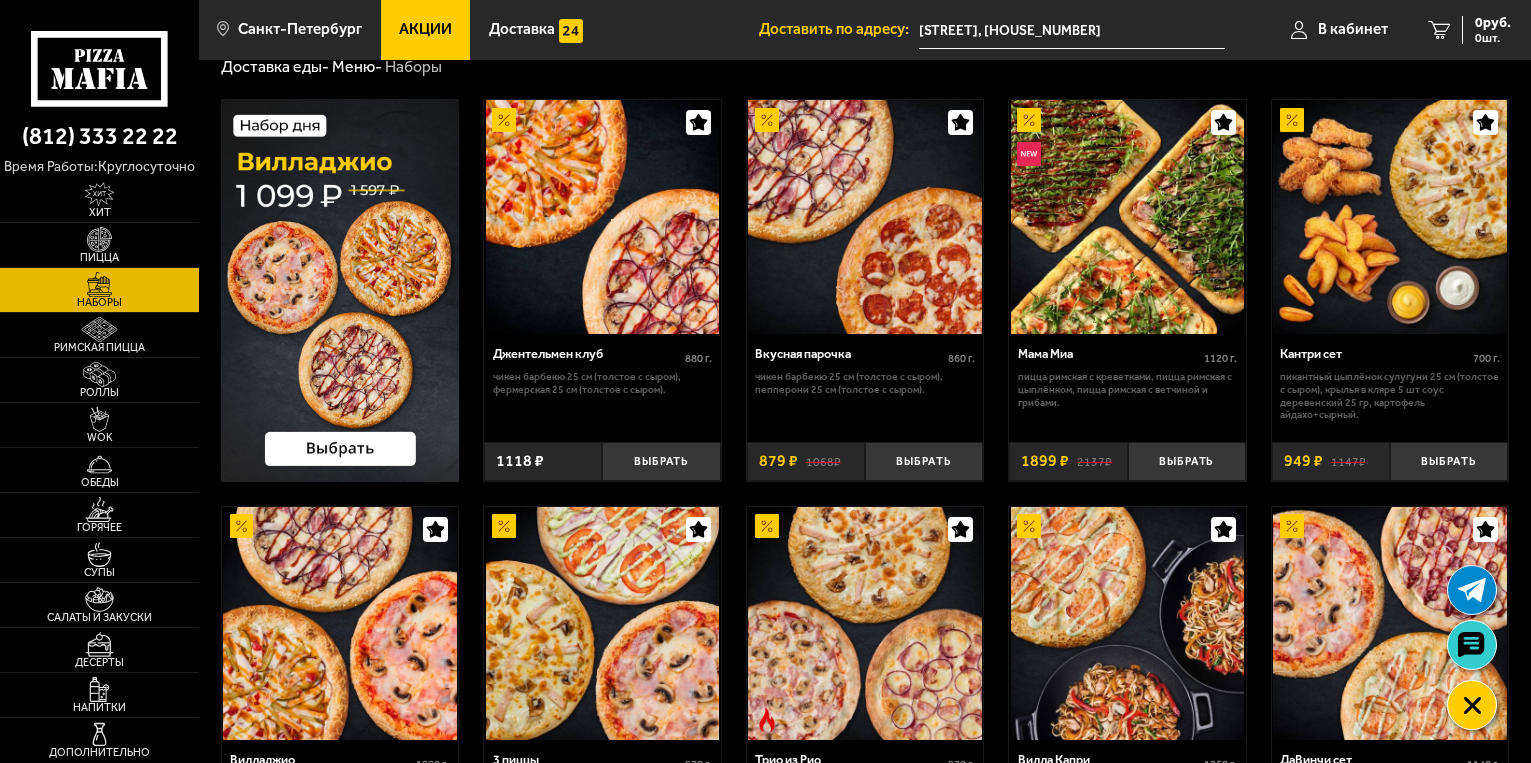 scroll, scrollTop: 0, scrollLeft: 0, axis: both 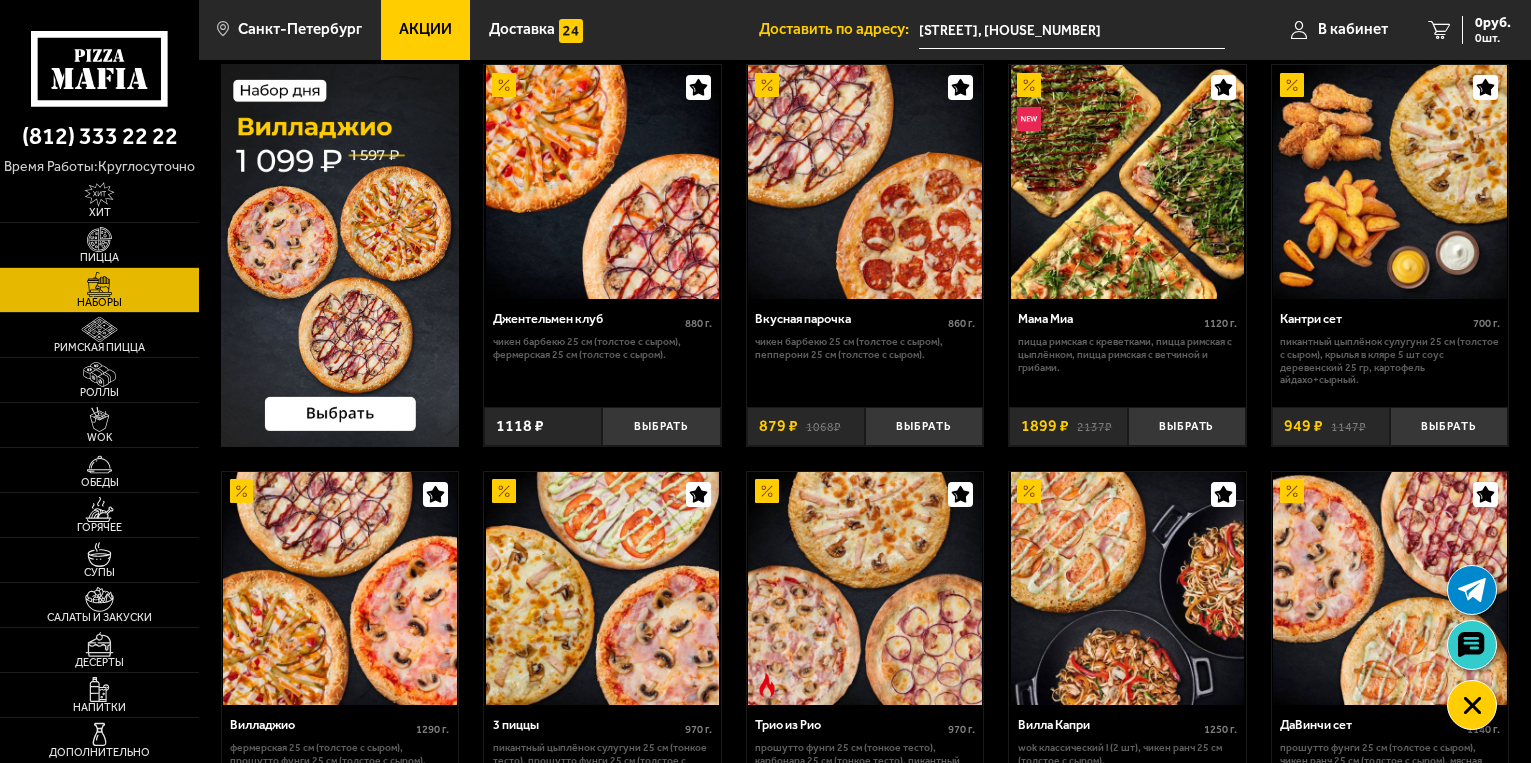 click at bounding box center [340, 255] 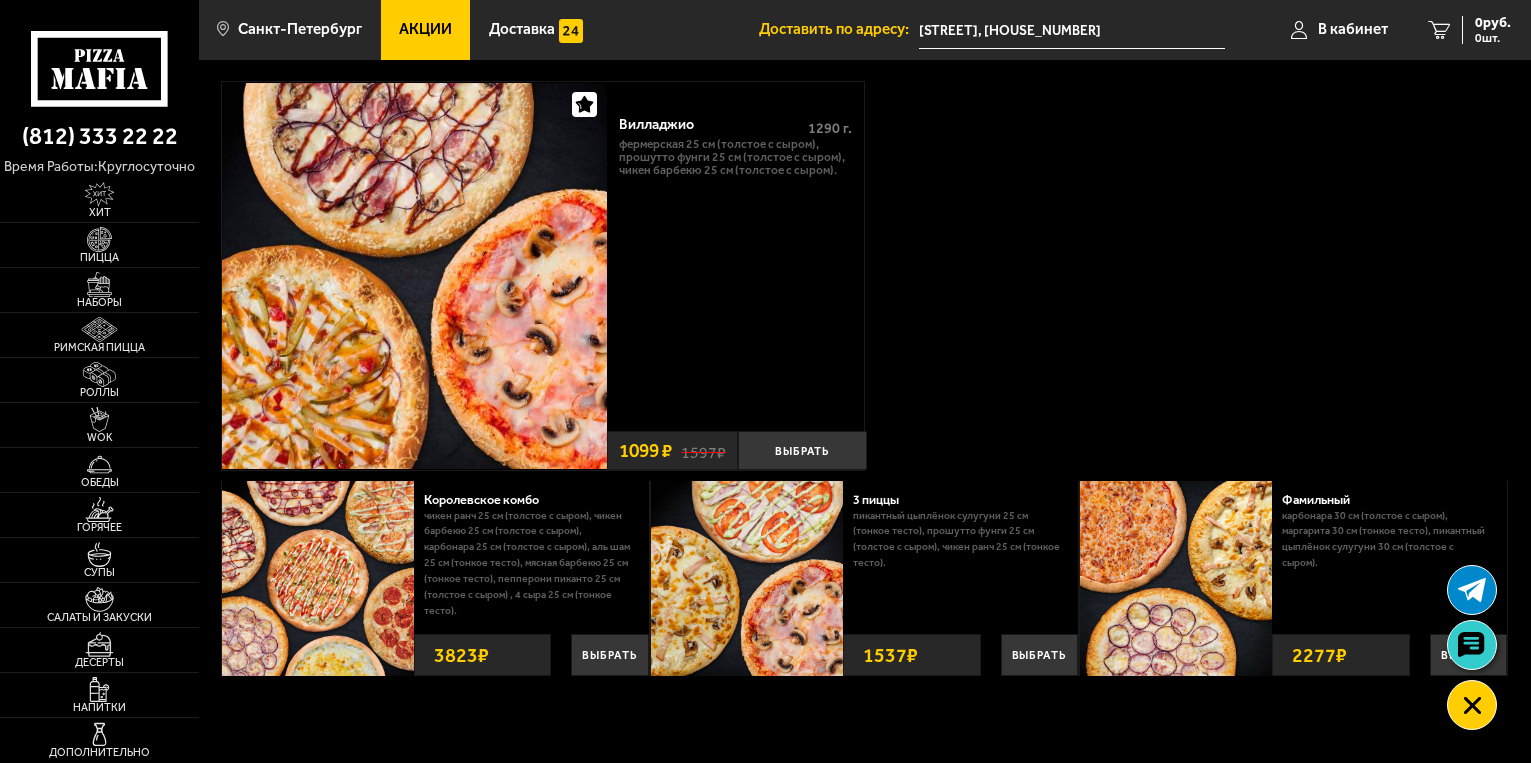 scroll, scrollTop: 200, scrollLeft: 0, axis: vertical 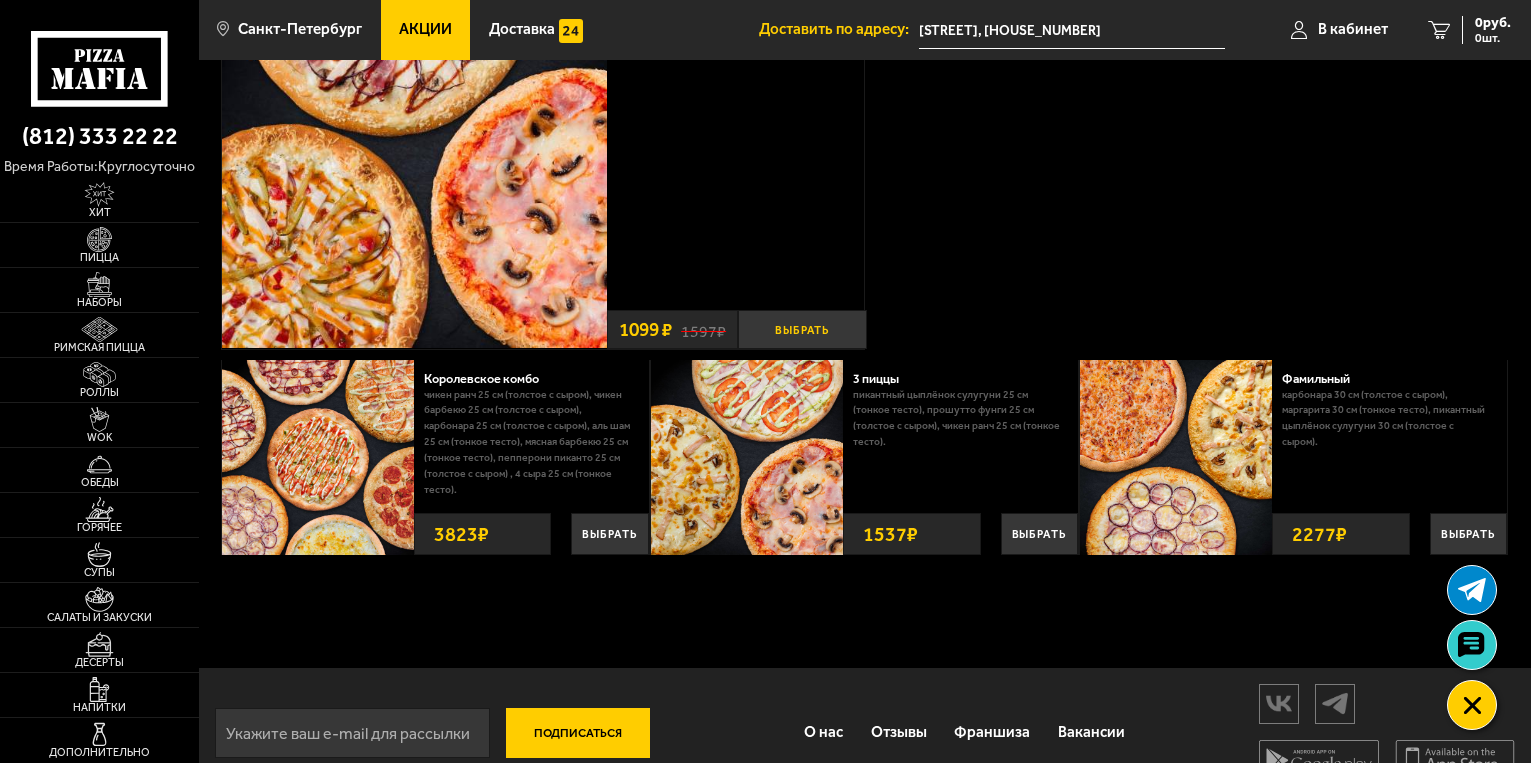 click on "Выбрать" at bounding box center [802, 329] 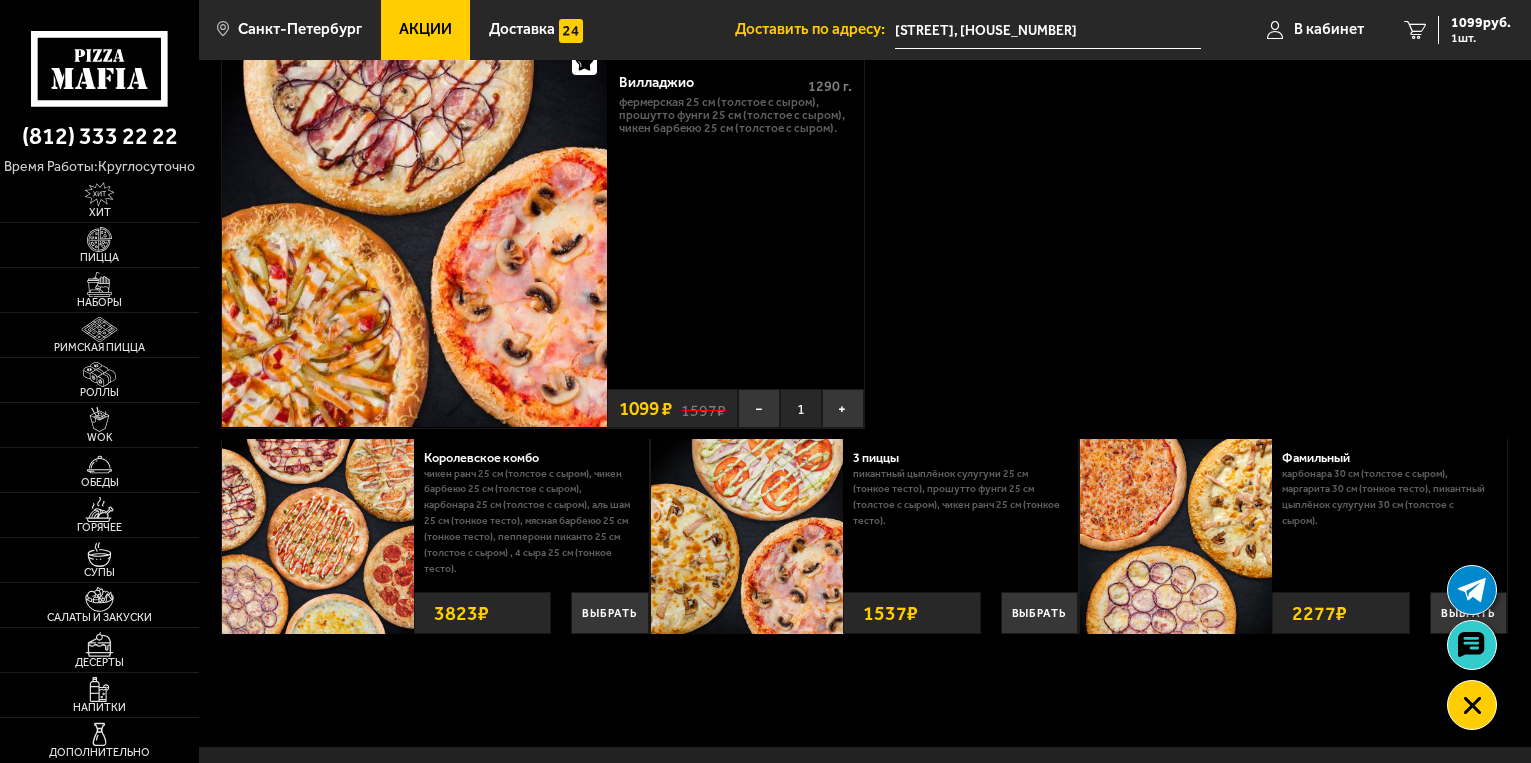scroll, scrollTop: 252, scrollLeft: 0, axis: vertical 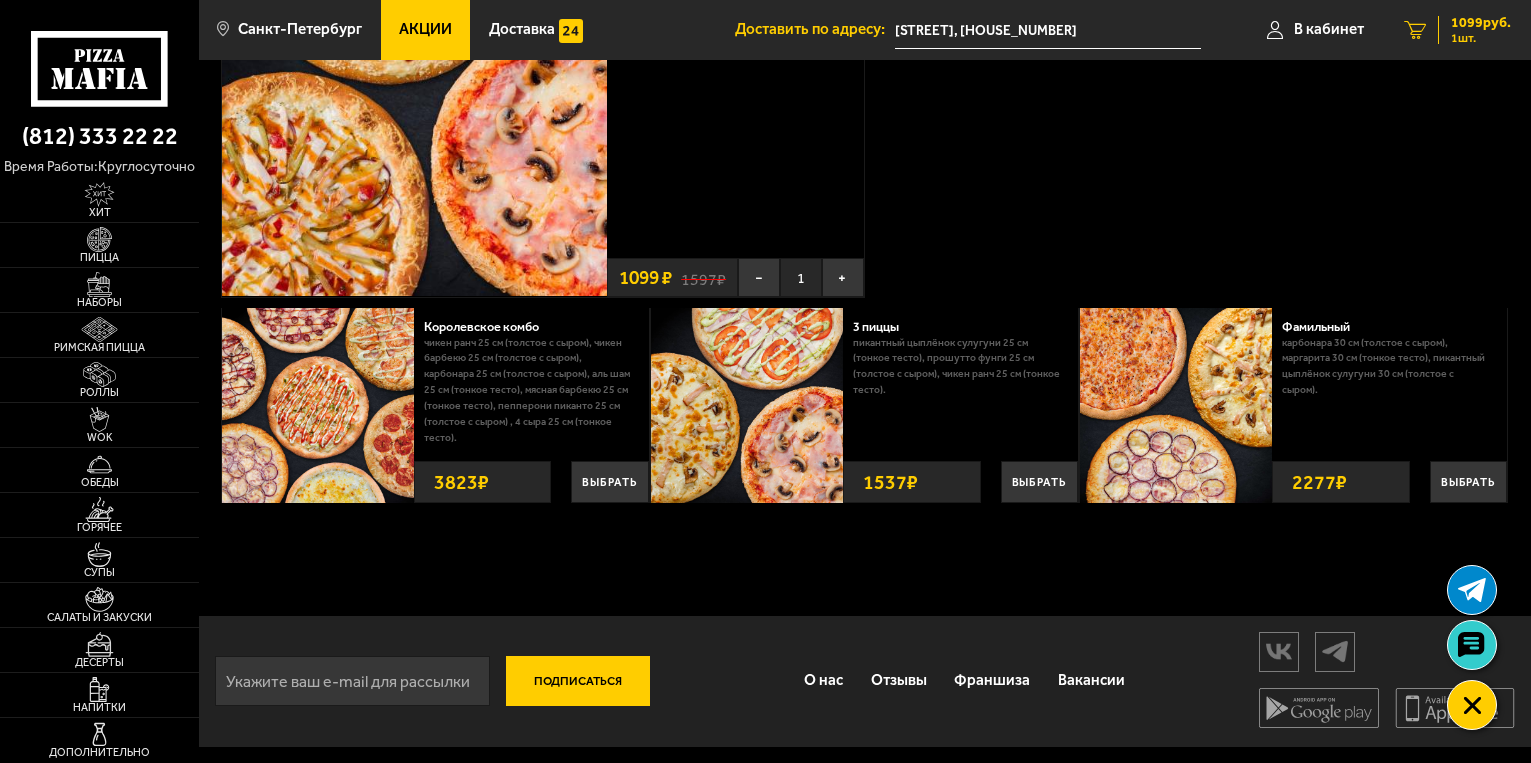 click on "1099  руб." at bounding box center (1481, 23) 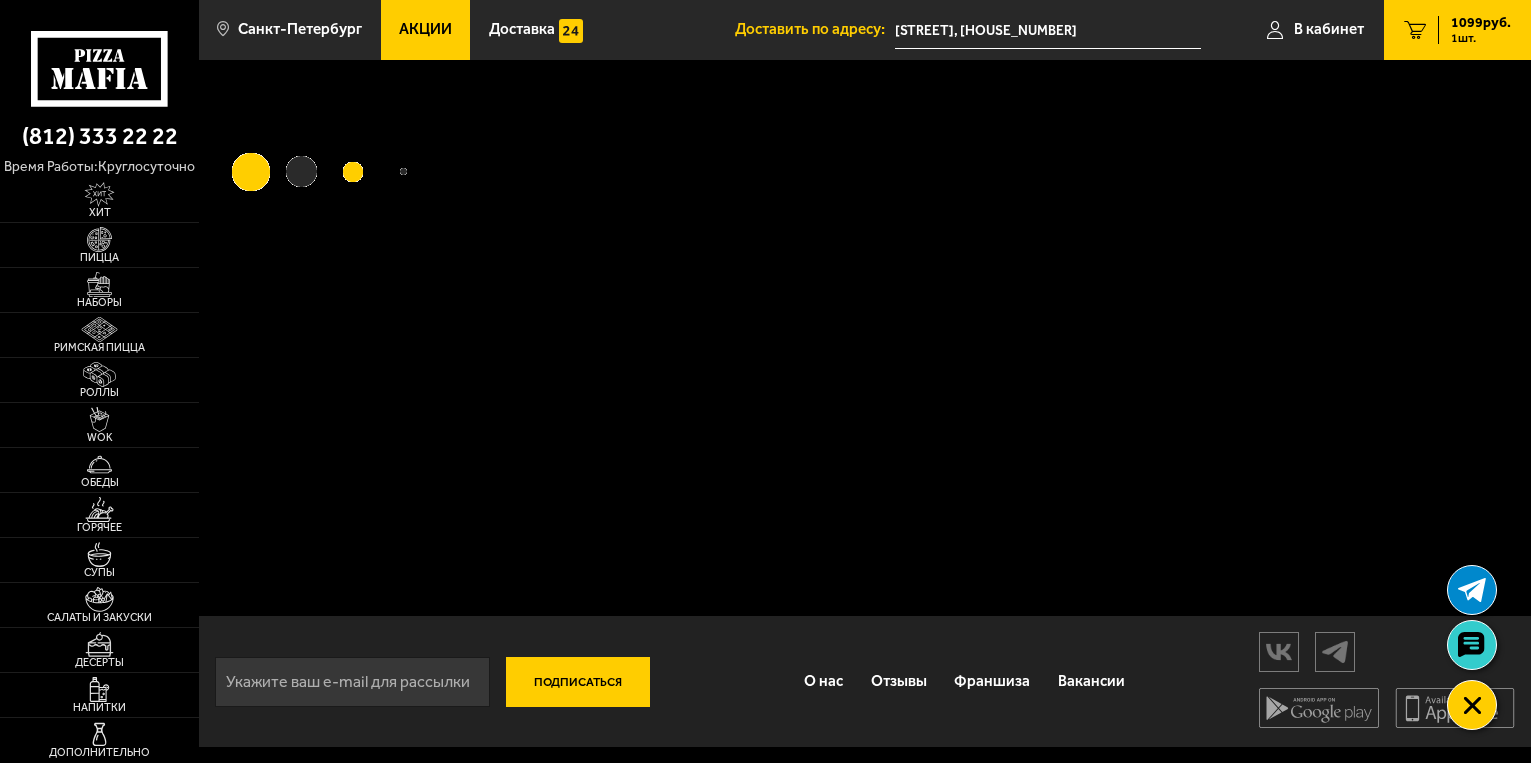 scroll, scrollTop: 0, scrollLeft: 0, axis: both 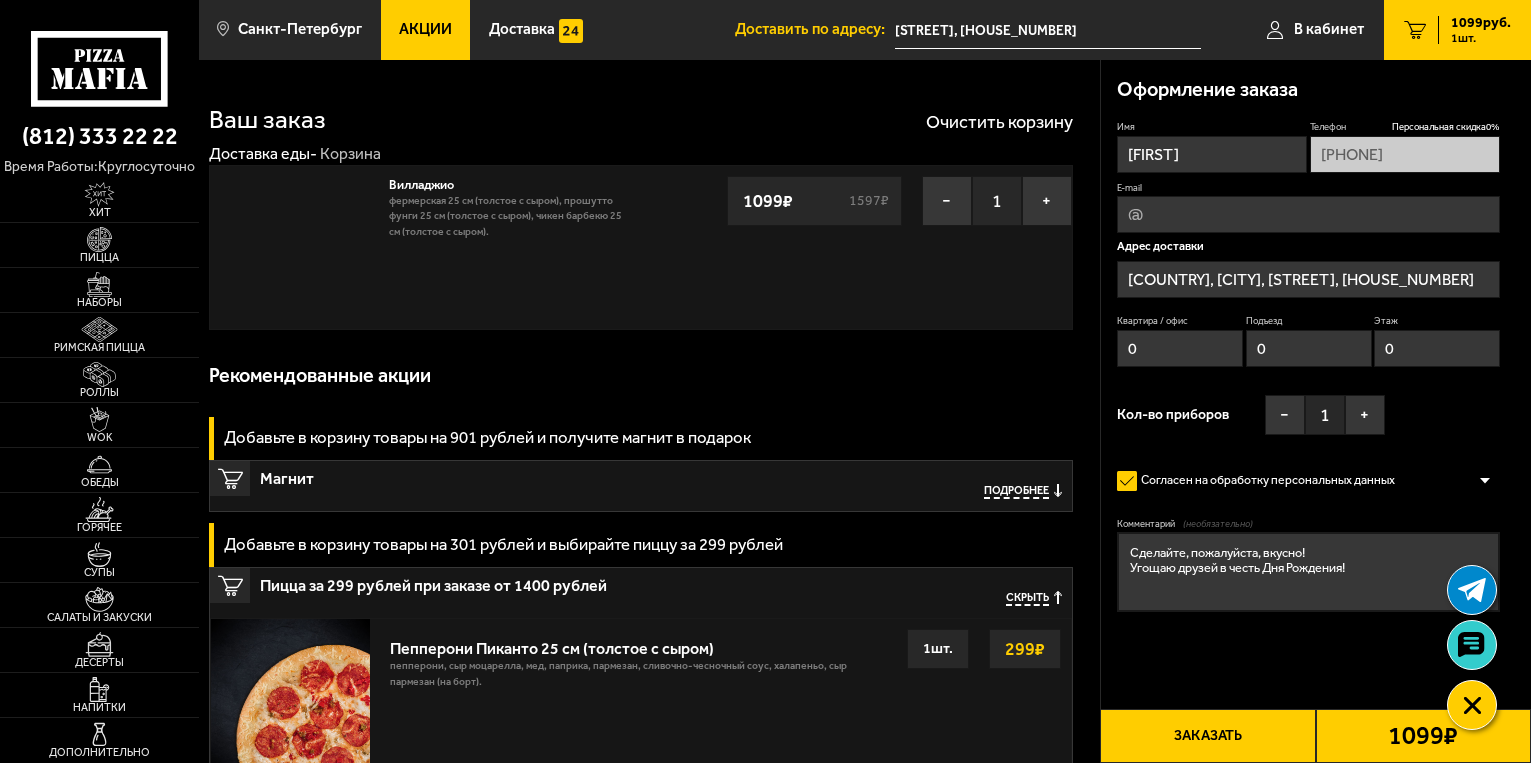 type on "[STREET], [HOUSE_NUMBER]" 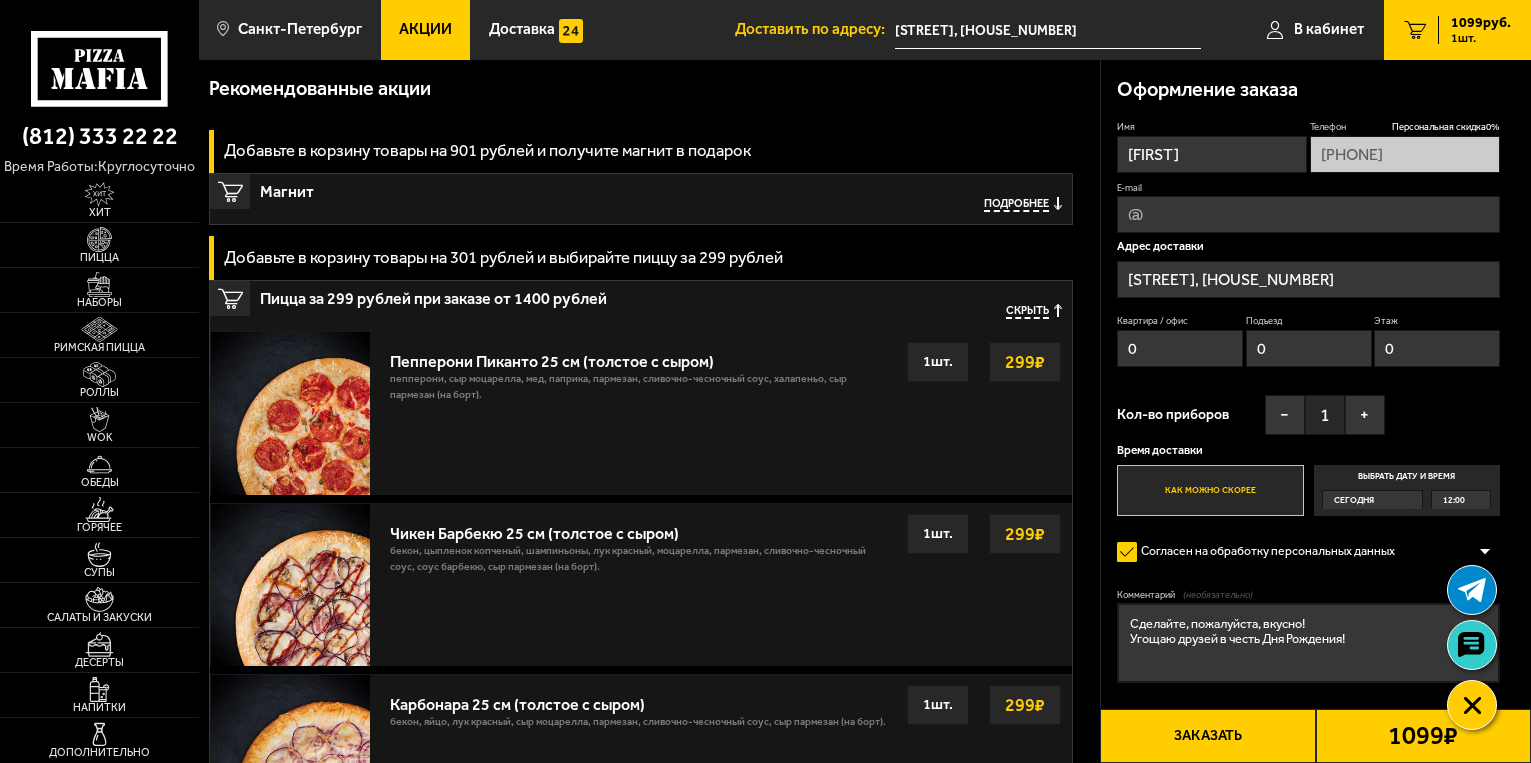 scroll, scrollTop: 0, scrollLeft: 0, axis: both 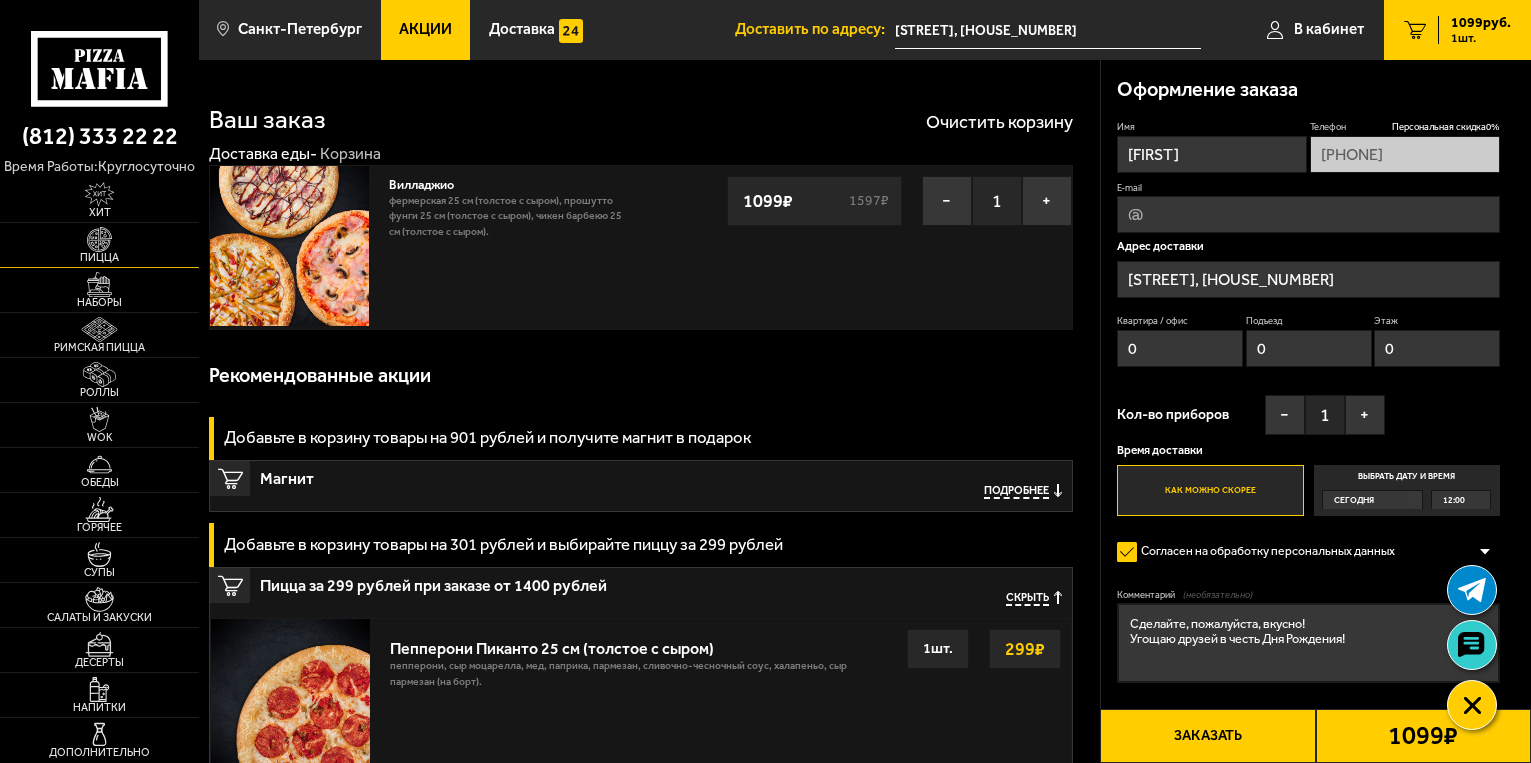 click at bounding box center [99, 239] 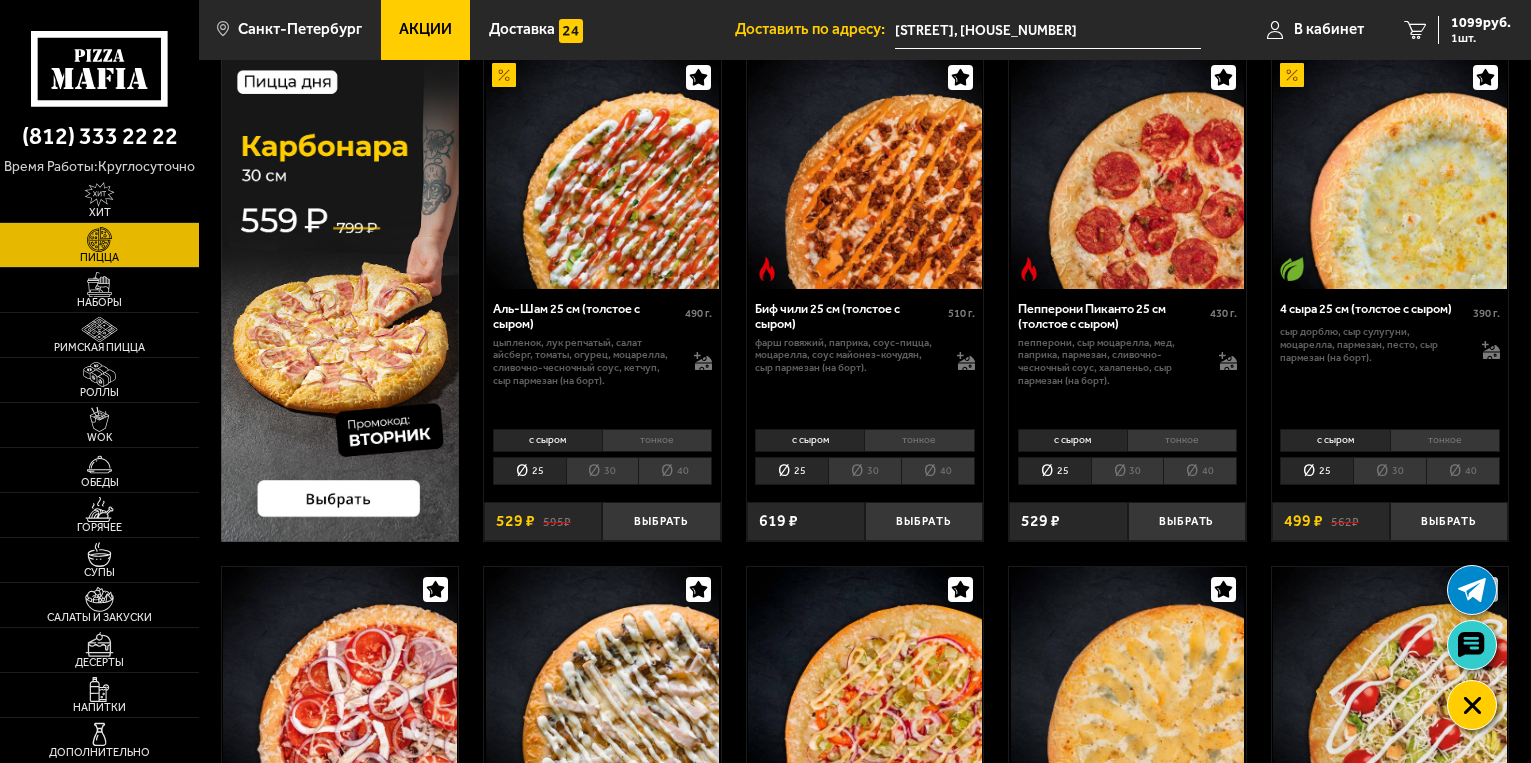scroll, scrollTop: 0, scrollLeft: 0, axis: both 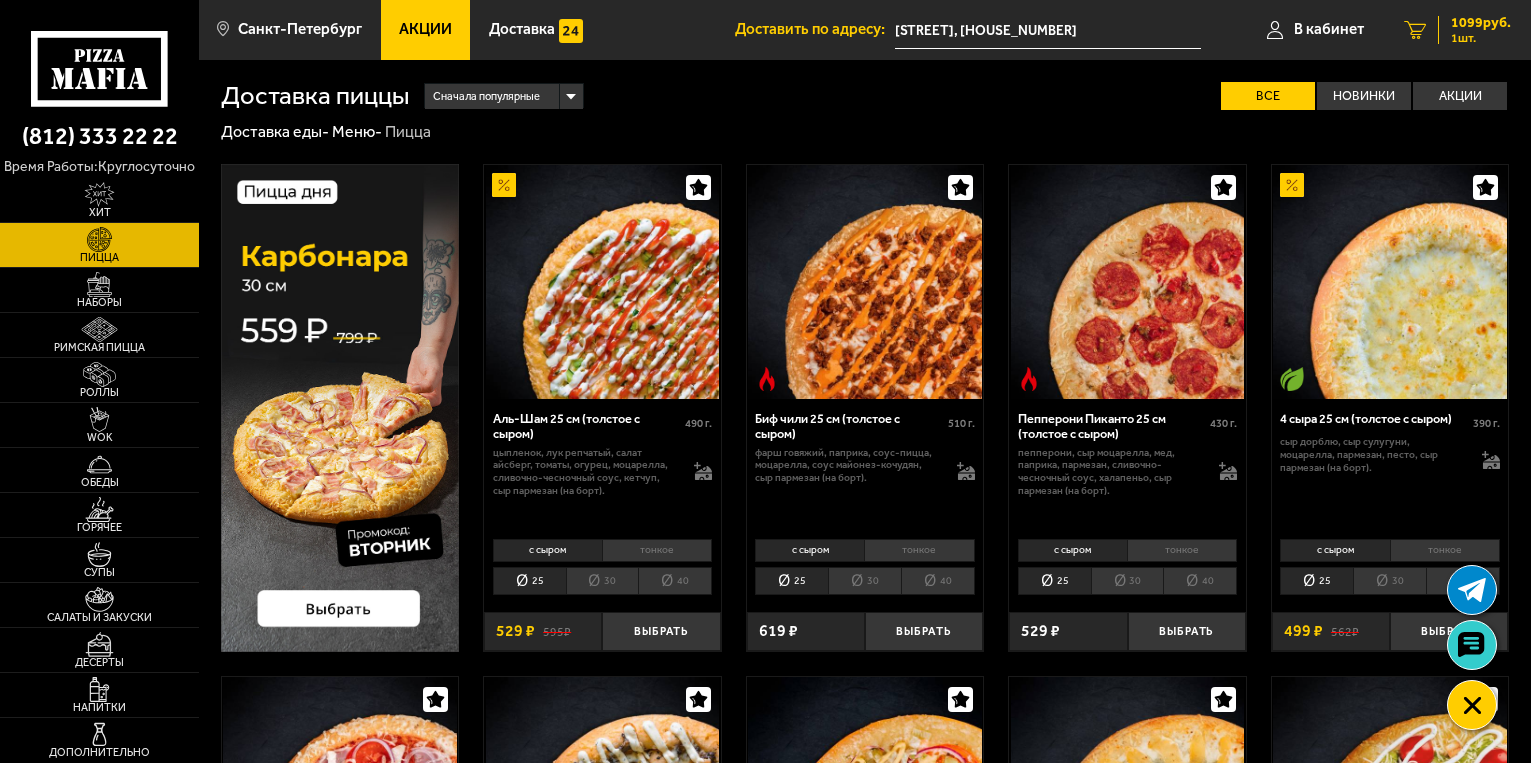 click on "1  шт." at bounding box center (1481, 38) 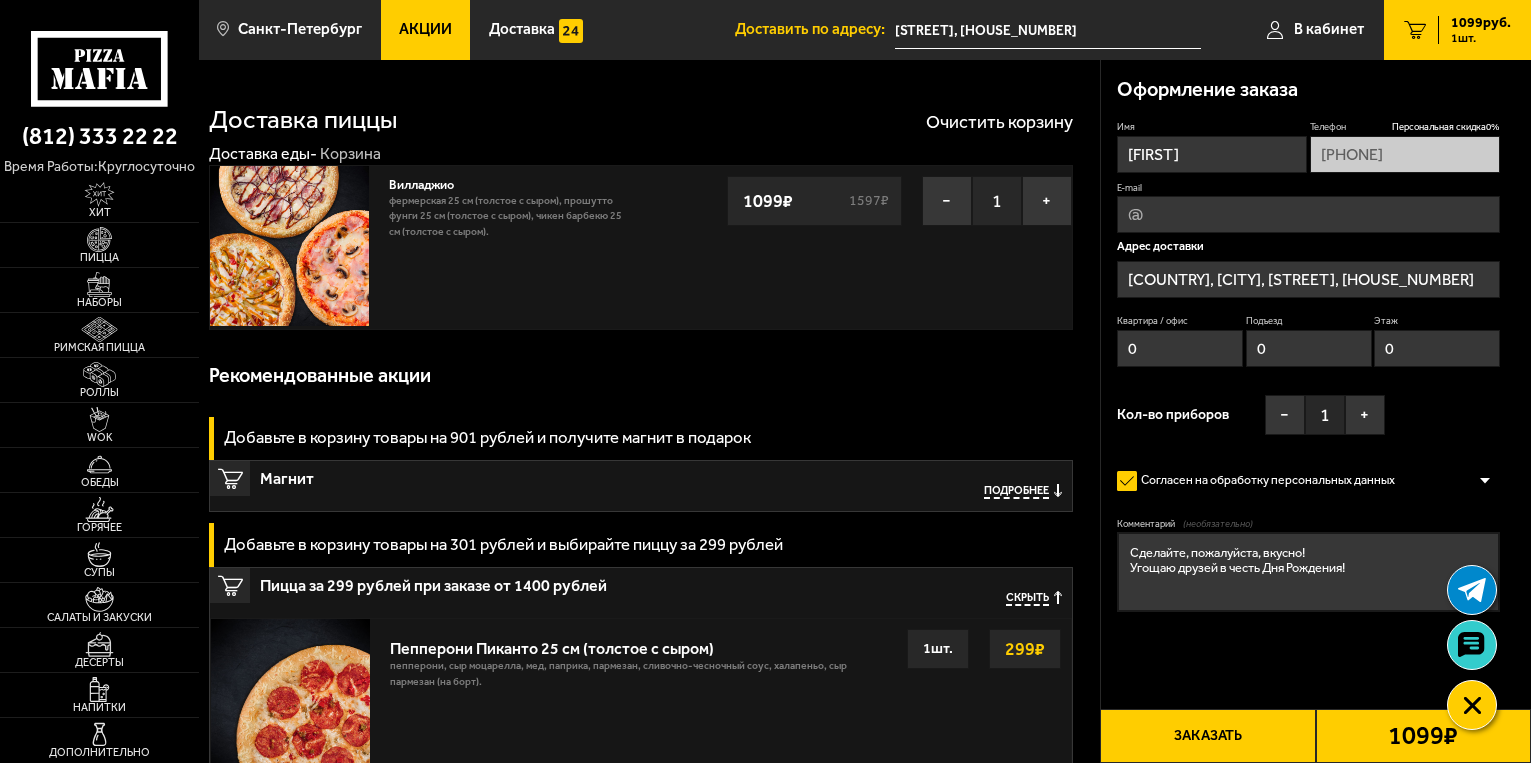 type on "[STREET], [HOUSE_NUMBER]" 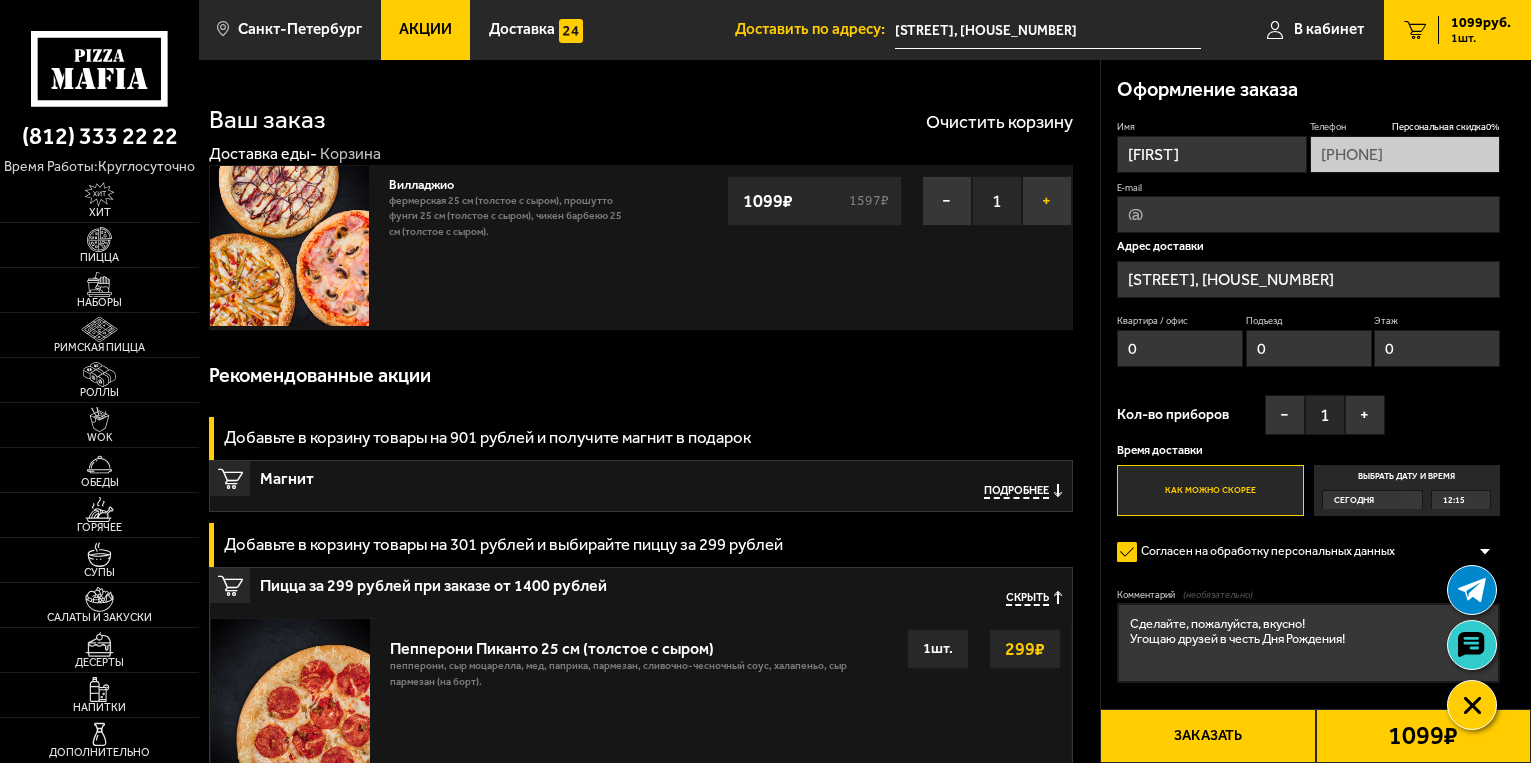 click on "+" at bounding box center [1047, 201] 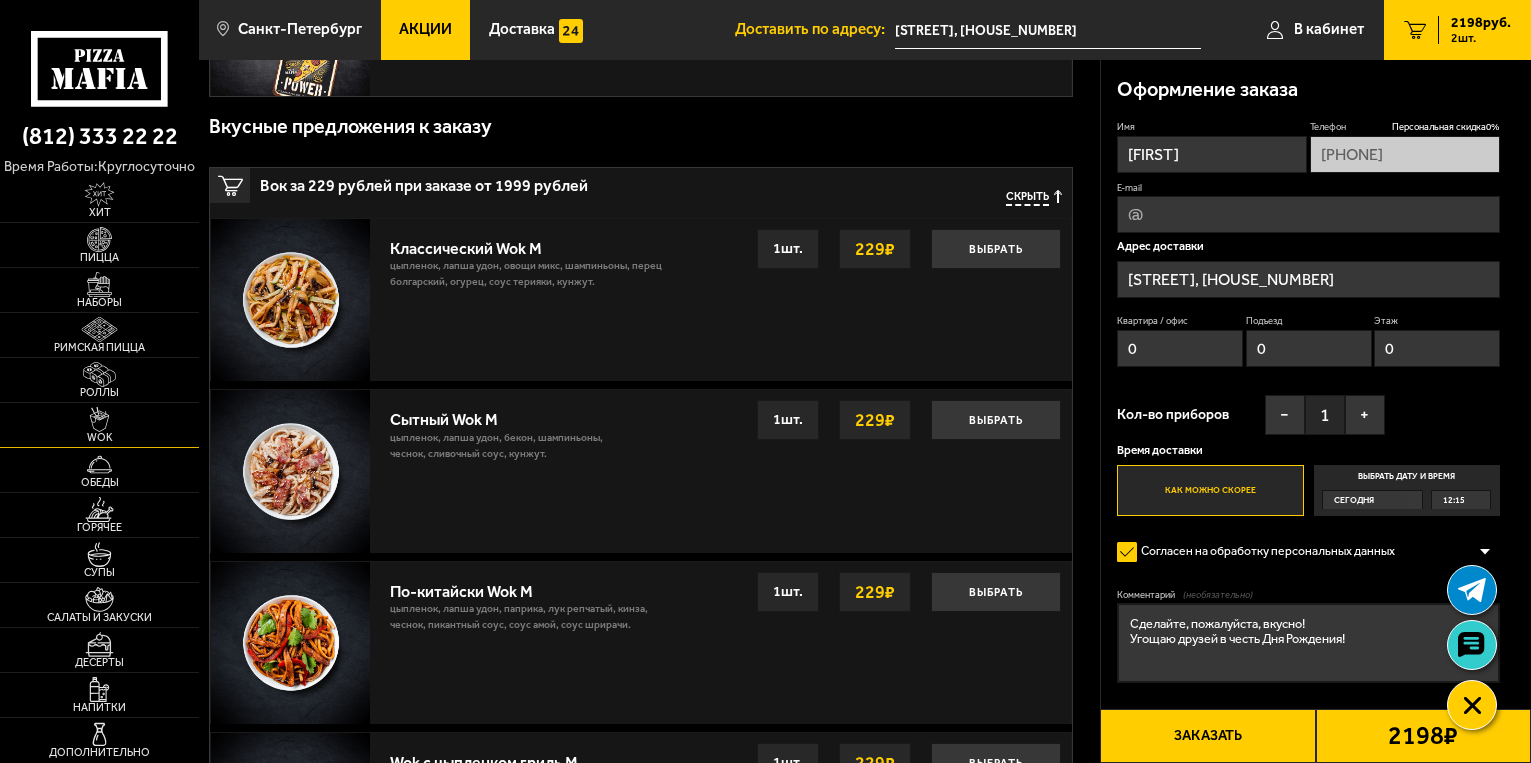 scroll, scrollTop: 0, scrollLeft: 0, axis: both 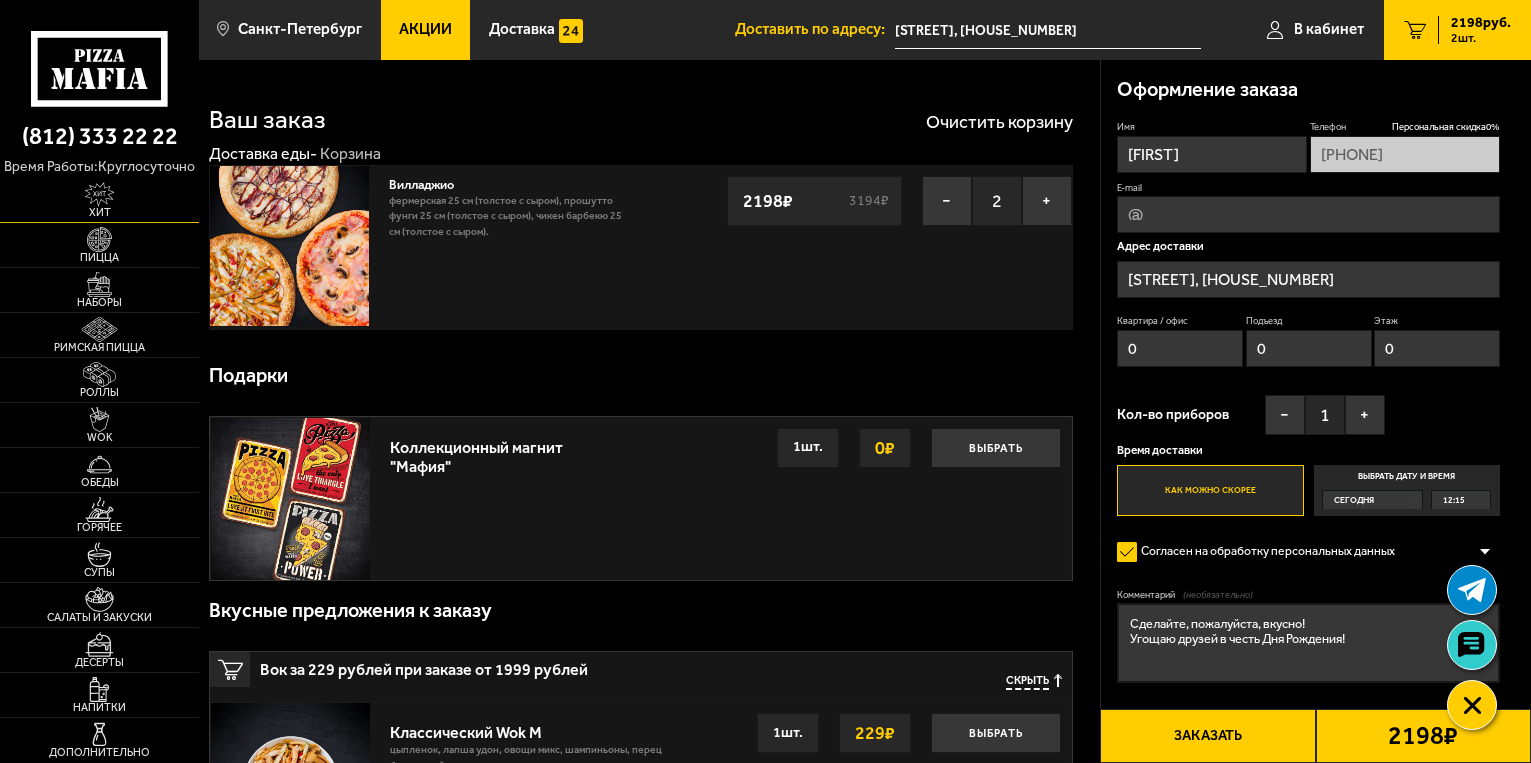 click at bounding box center [99, 194] 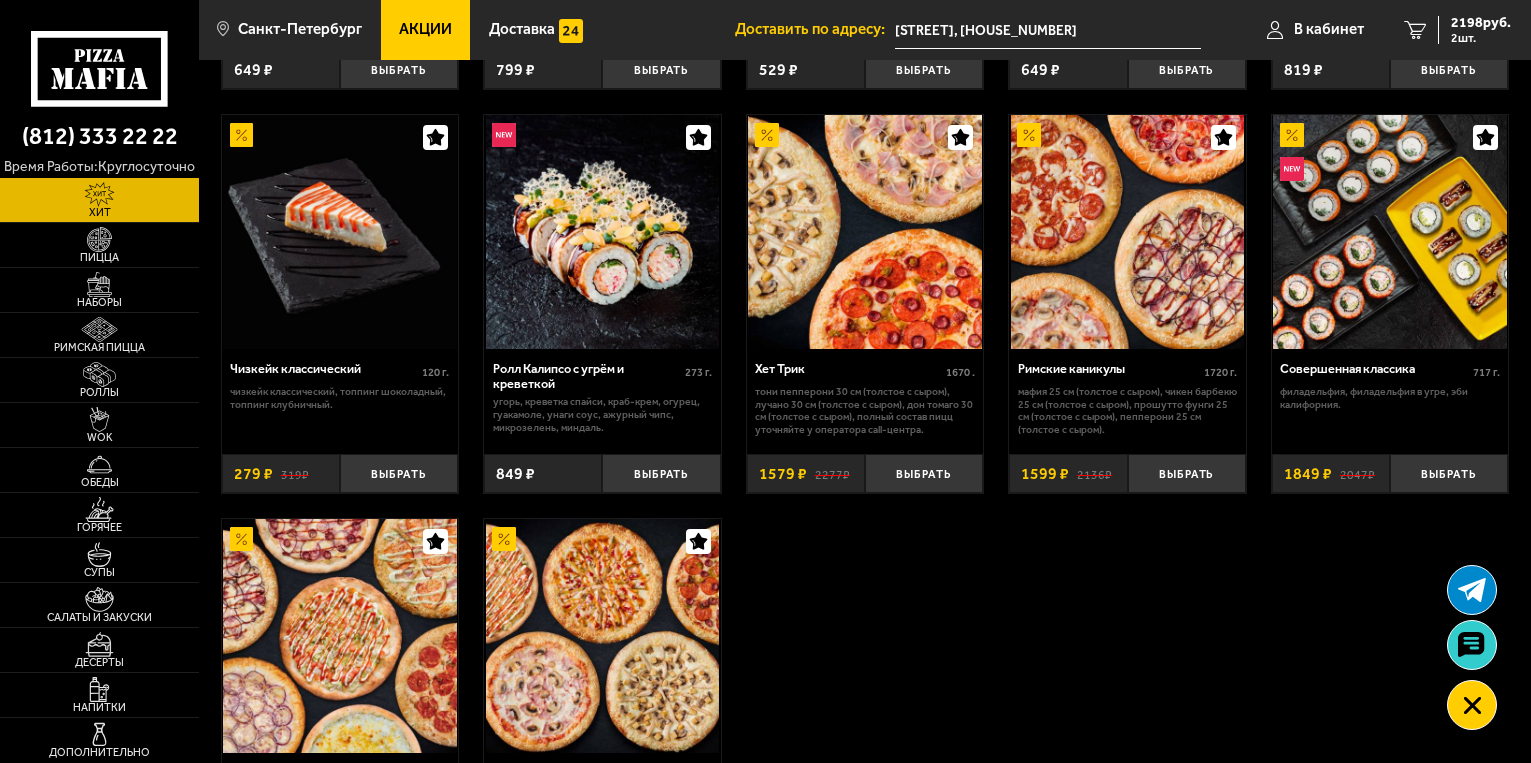 scroll, scrollTop: 800, scrollLeft: 0, axis: vertical 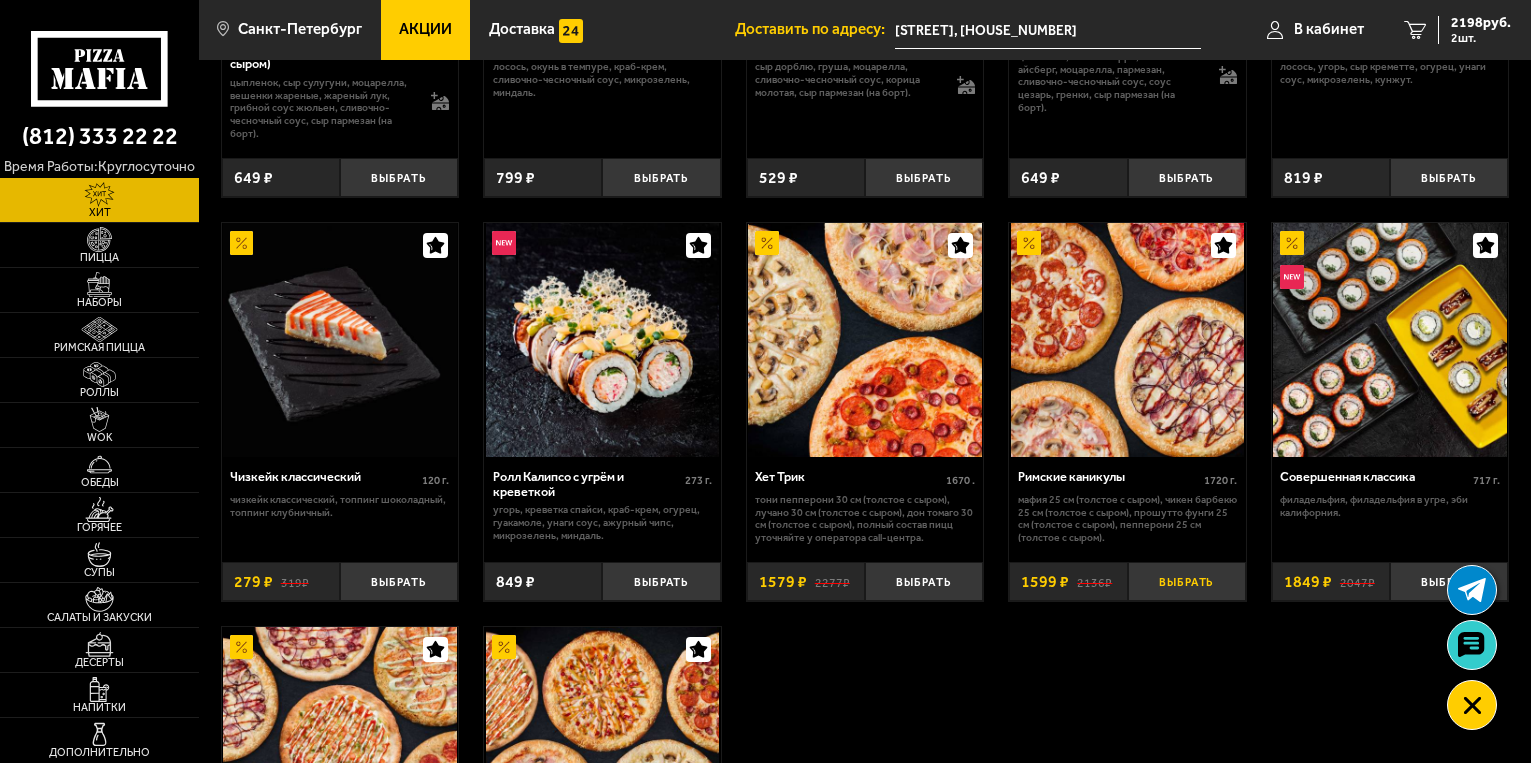 click on "Выбрать" at bounding box center (1187, 581) 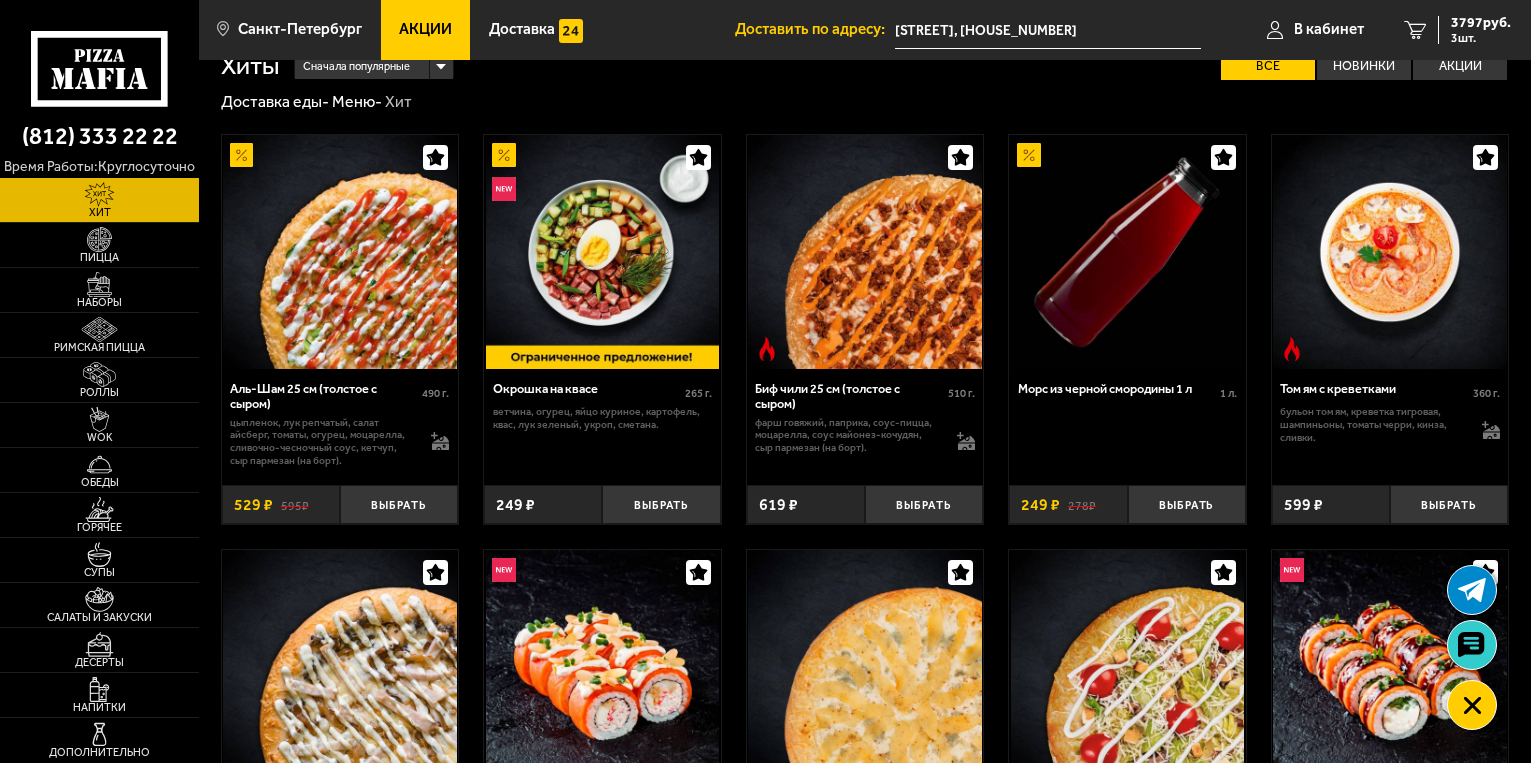 scroll, scrollTop: 0, scrollLeft: 0, axis: both 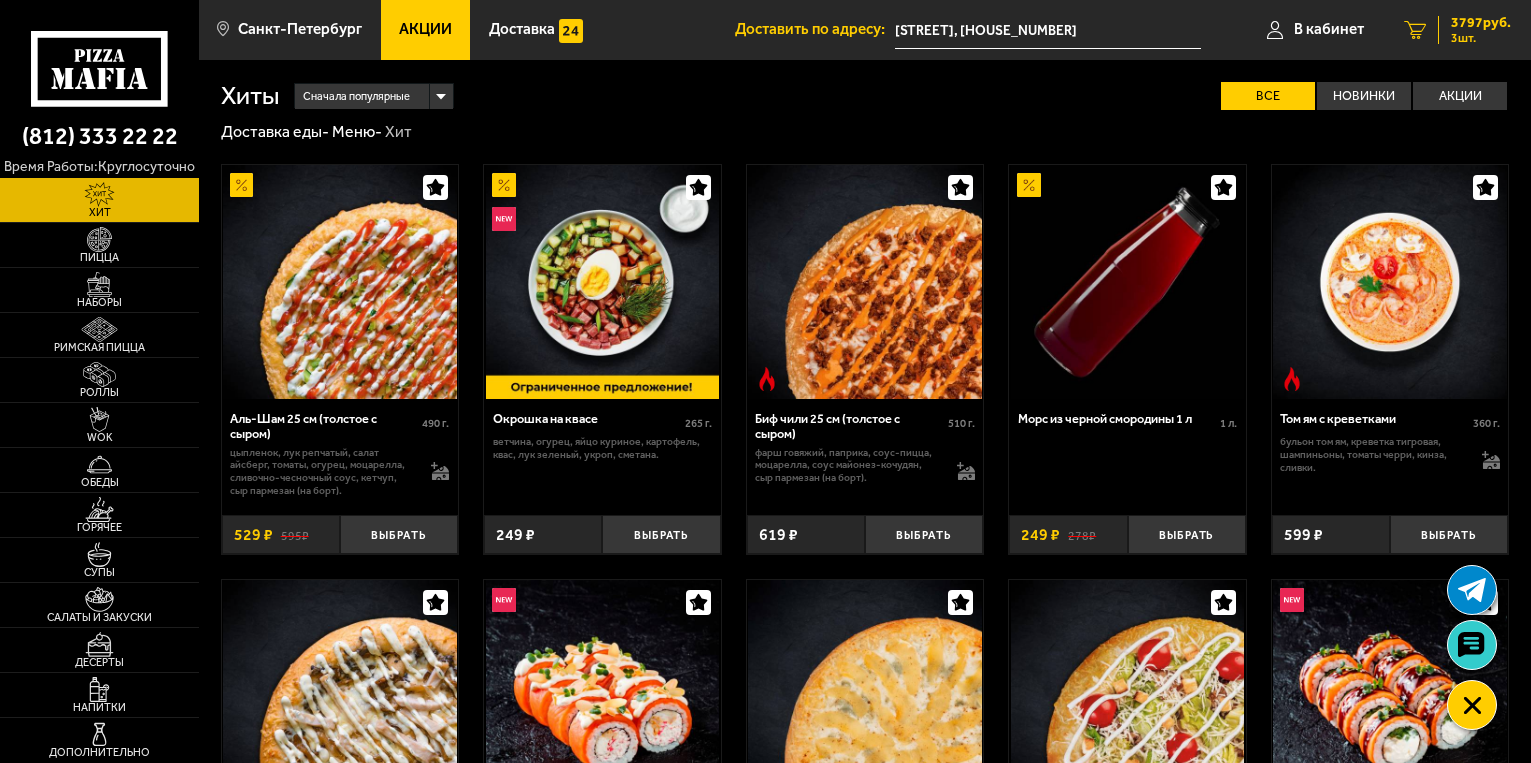 click on "3797  руб. 3  шт." at bounding box center (1474, 30) 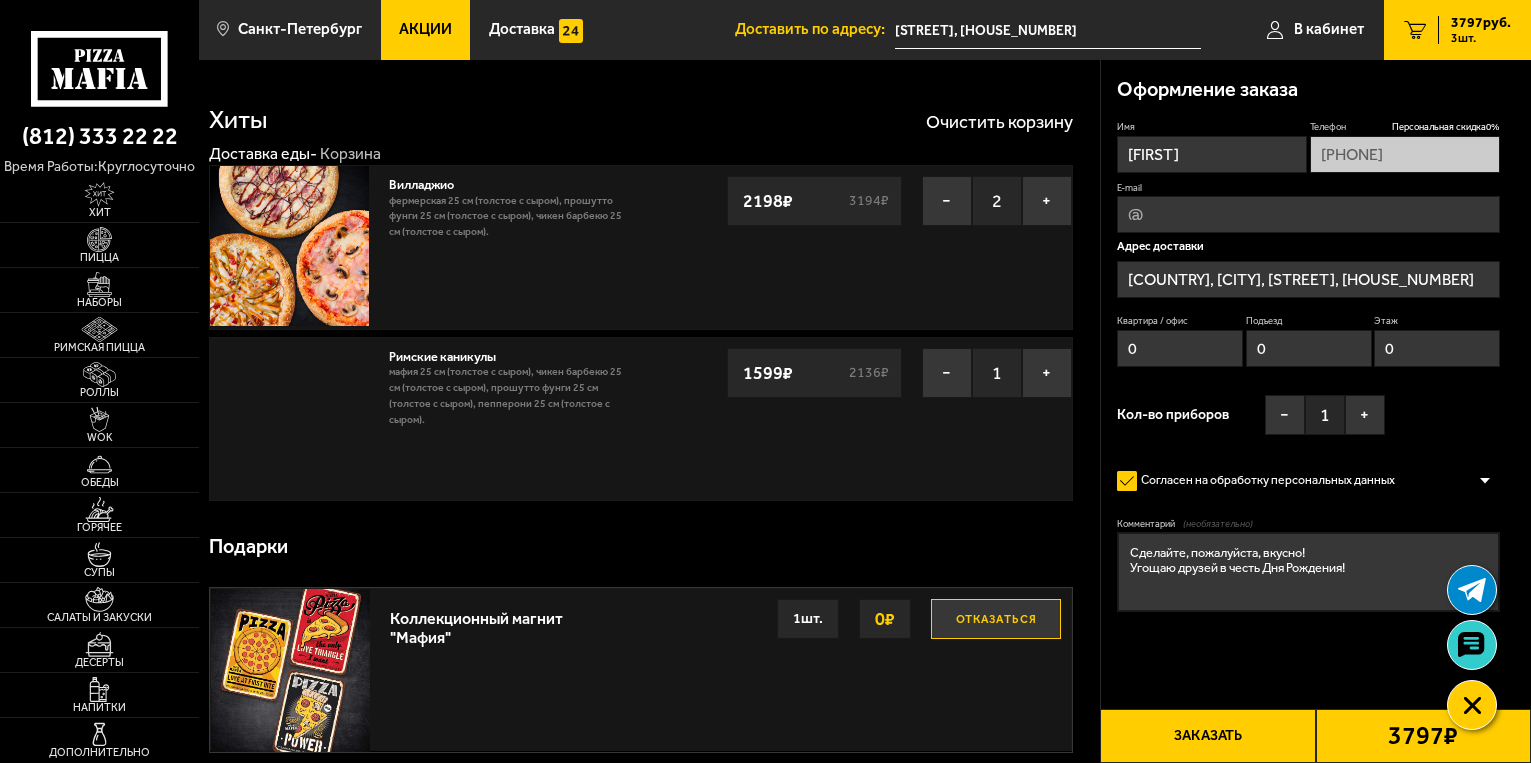 type on "[STREET], [HOUSE_NUMBER]" 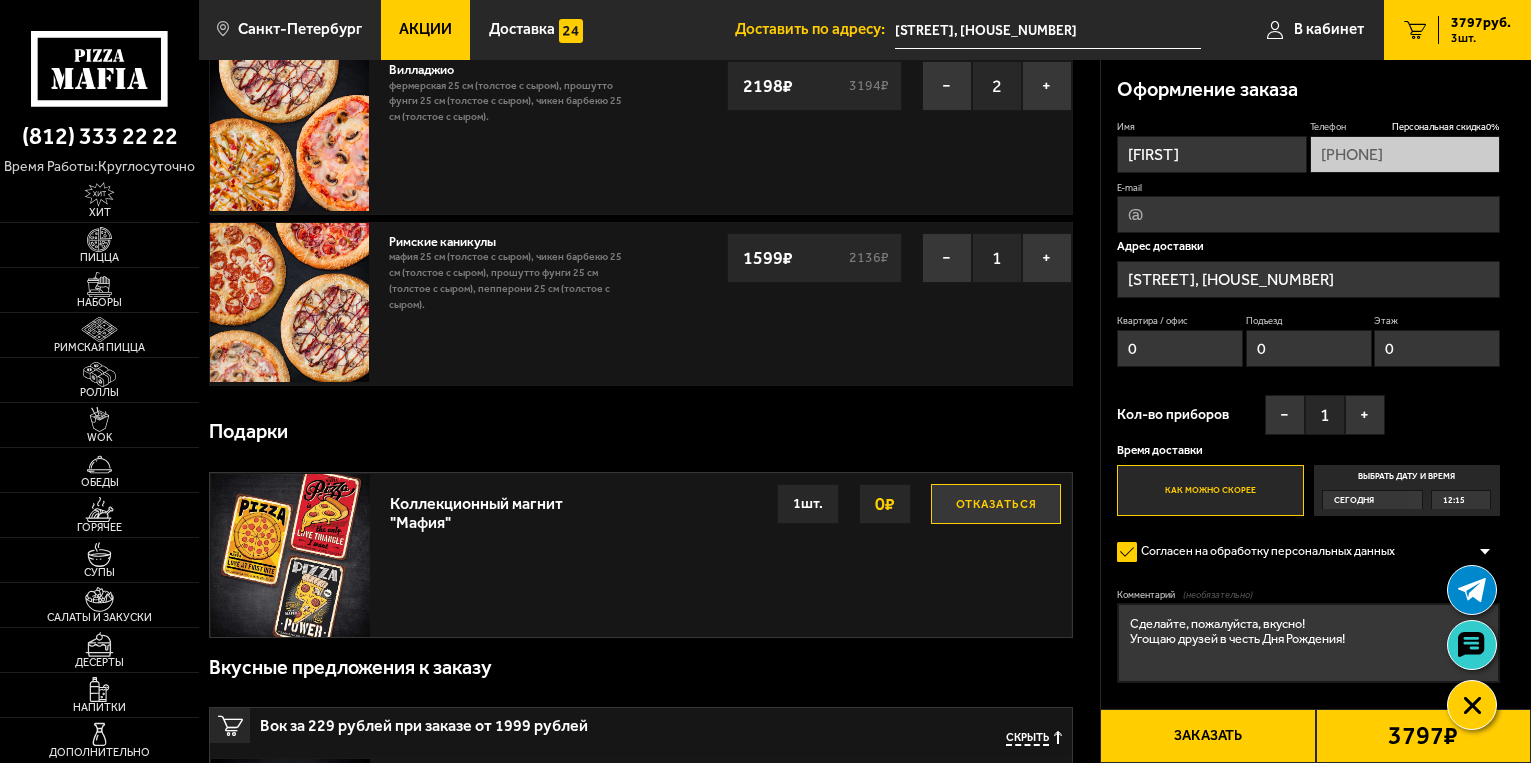 scroll, scrollTop: 0, scrollLeft: 0, axis: both 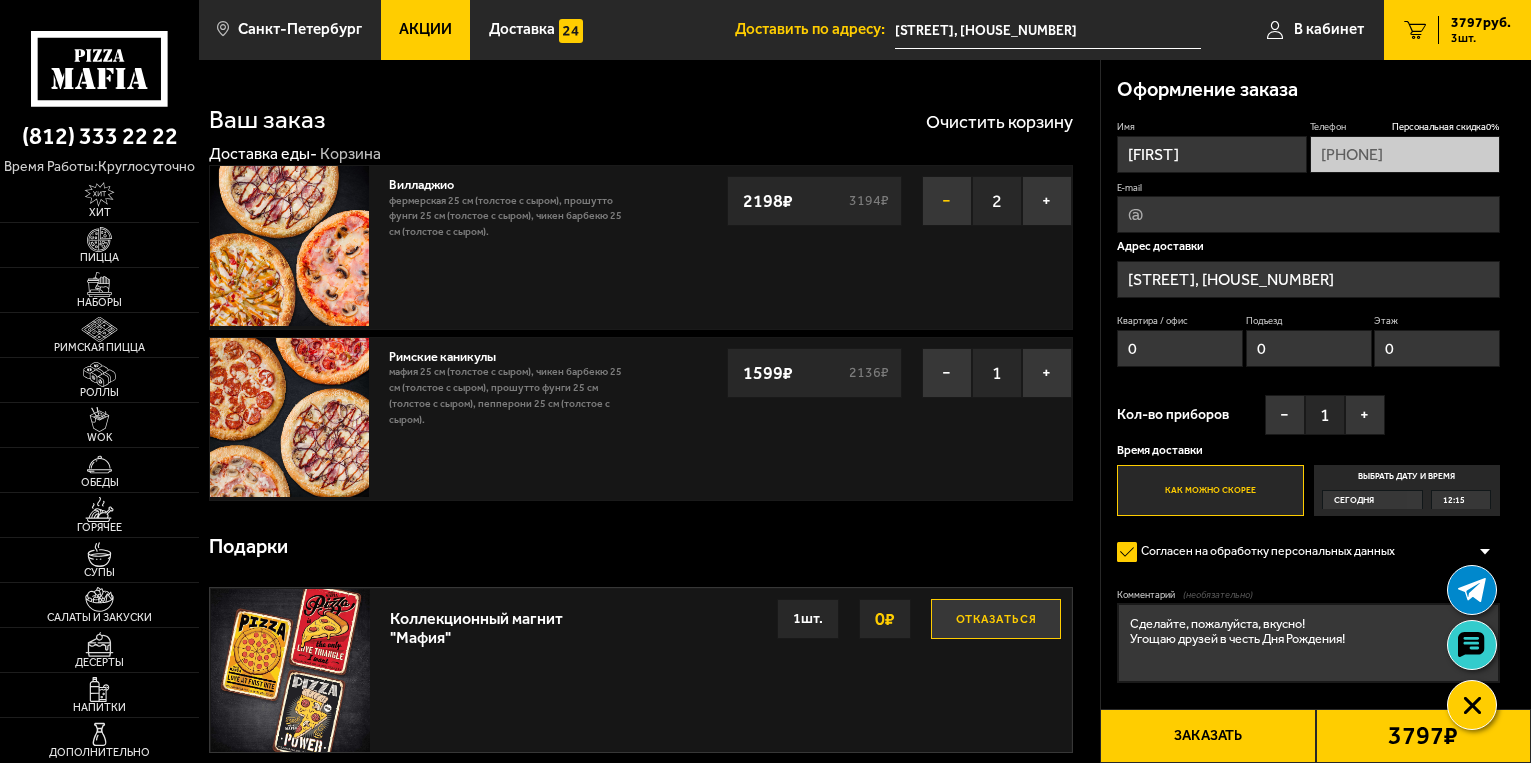 click on "−" at bounding box center (947, 201) 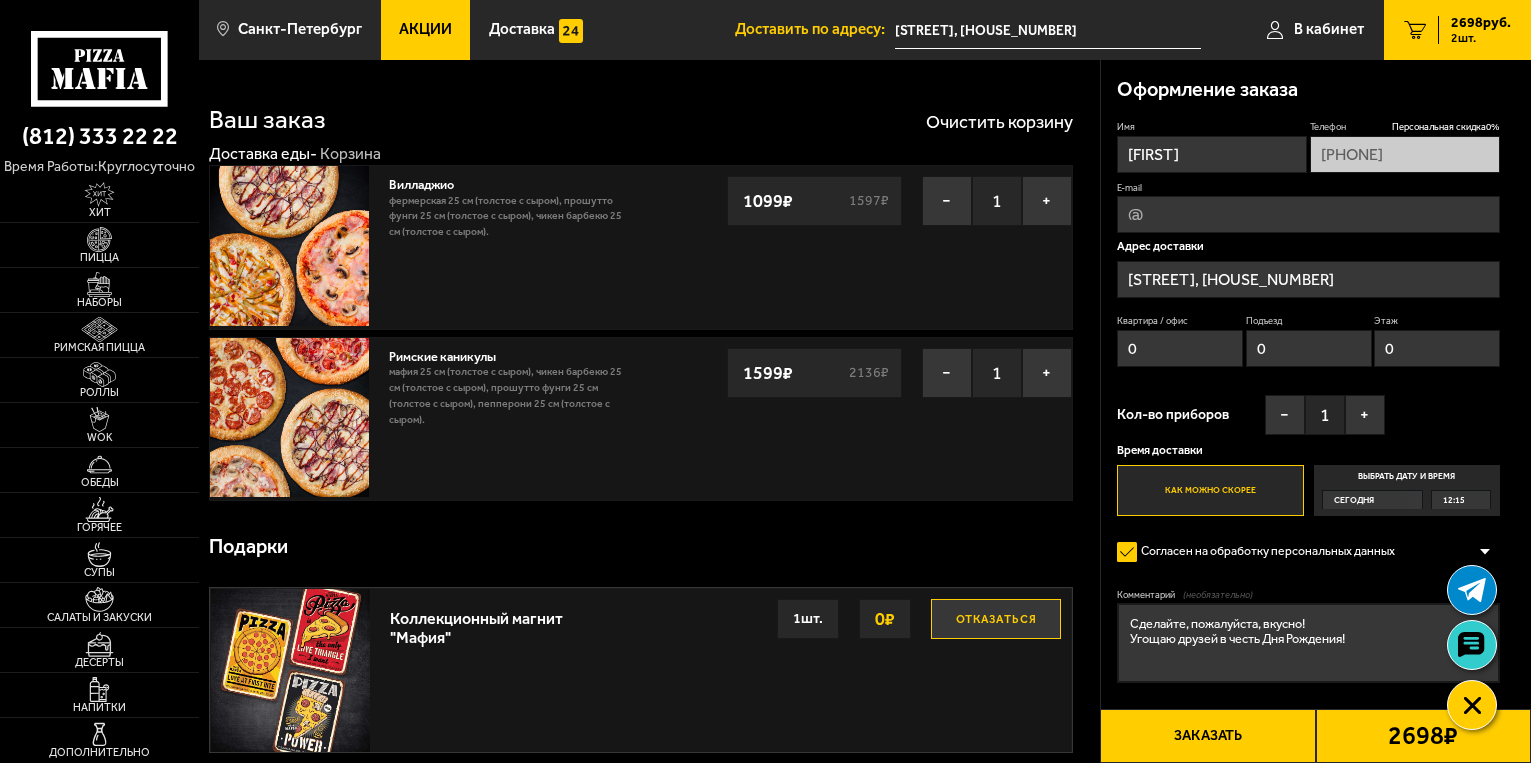 type 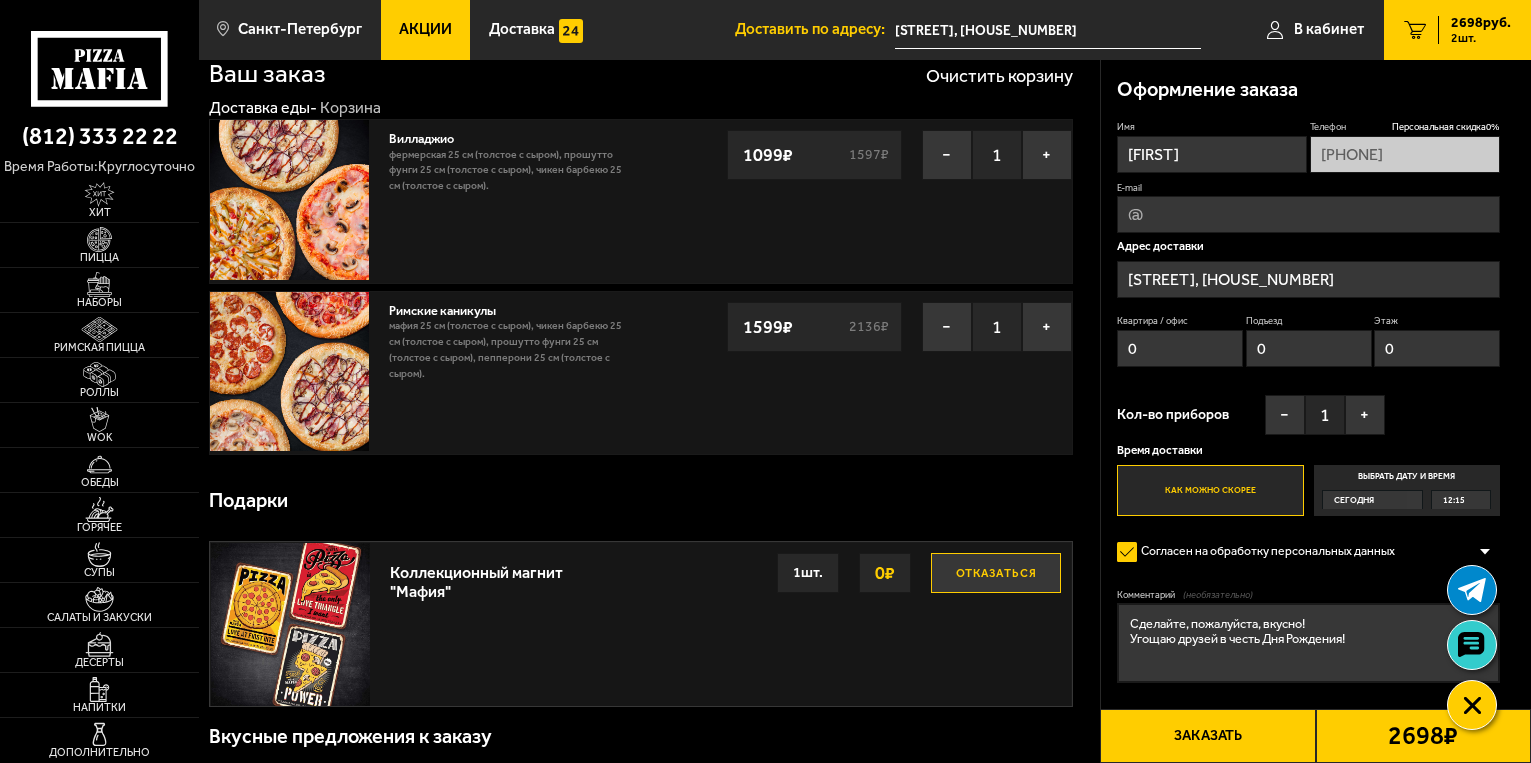 scroll, scrollTop: 0, scrollLeft: 0, axis: both 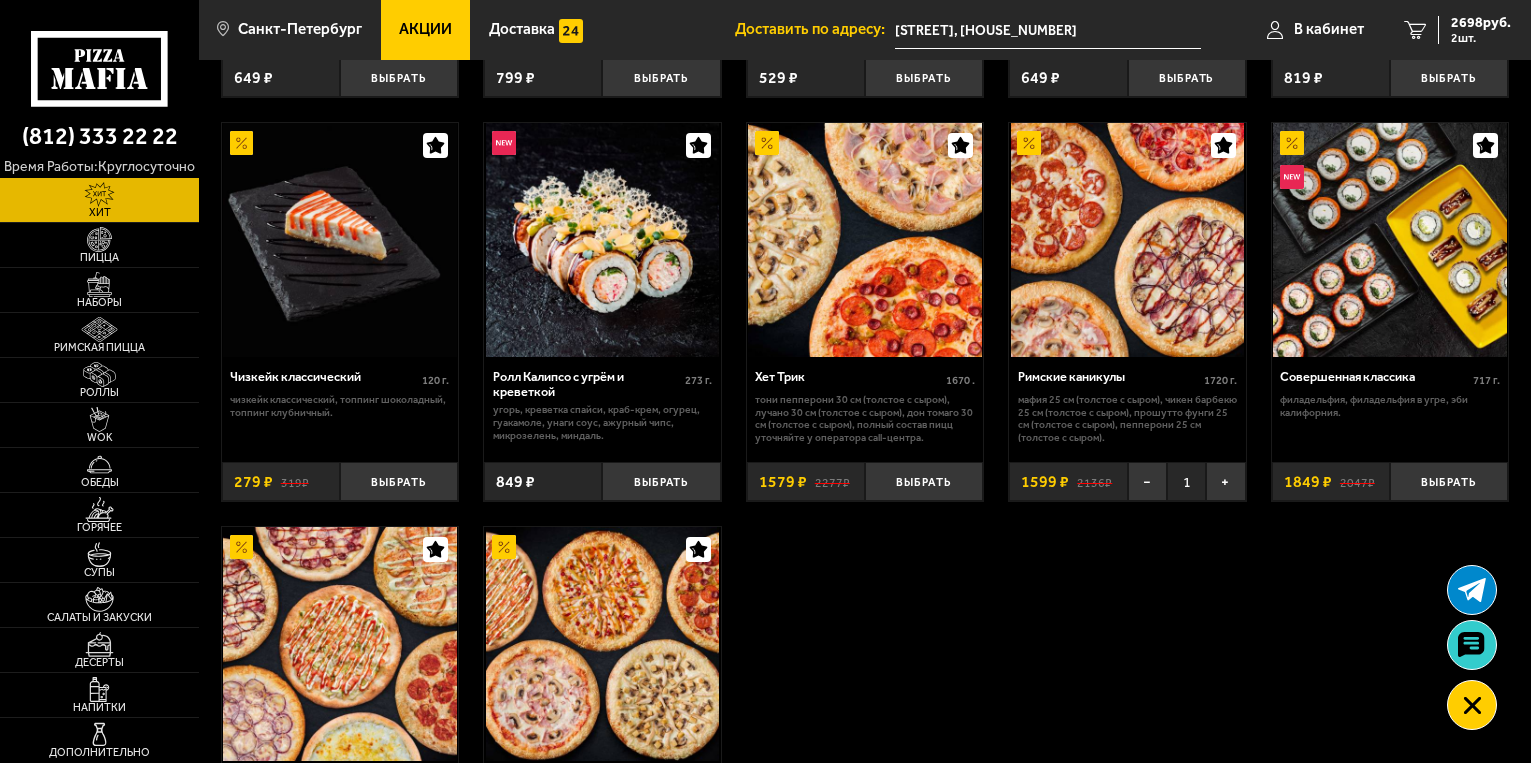 click at bounding box center (99, 194) 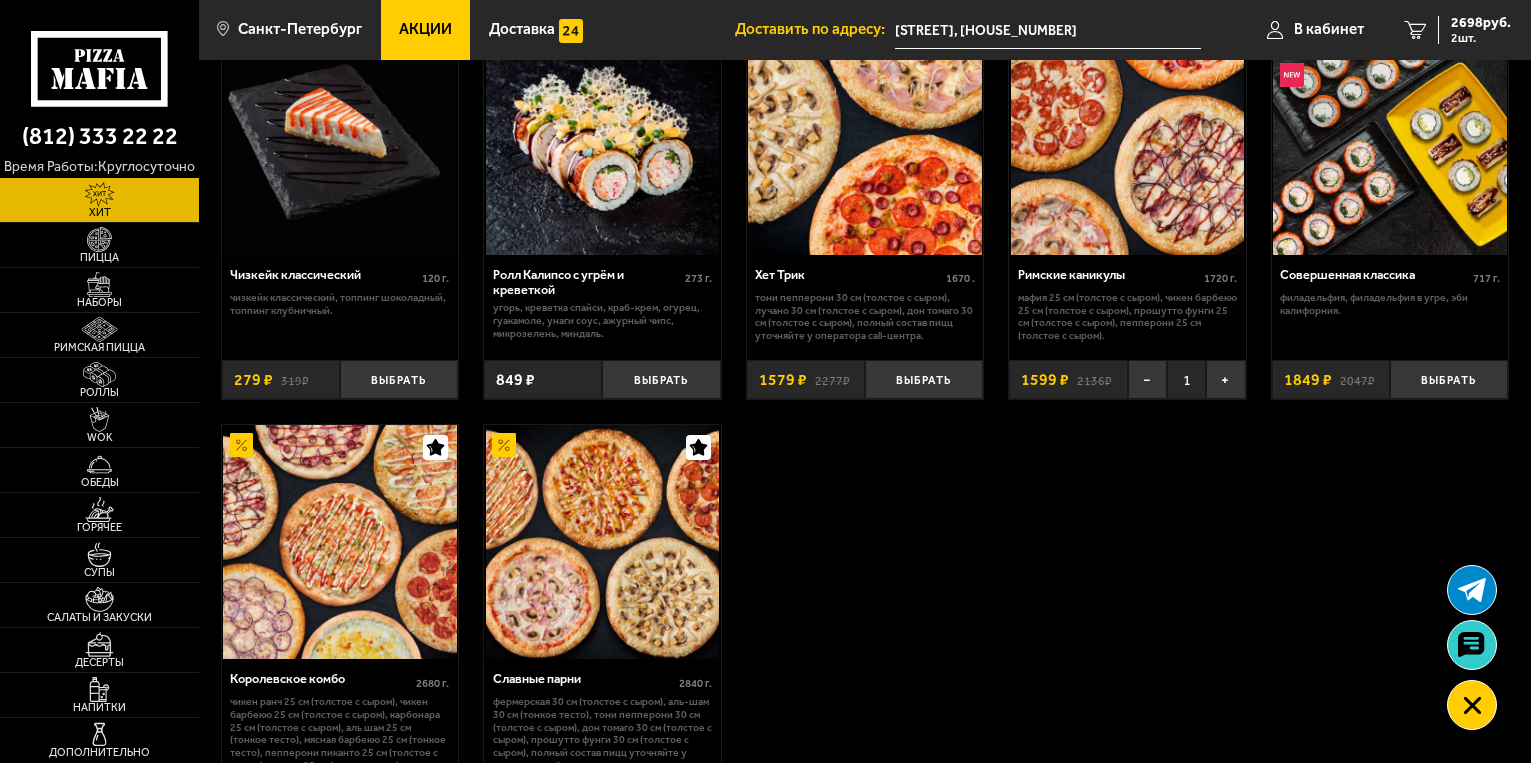 scroll, scrollTop: 1100, scrollLeft: 0, axis: vertical 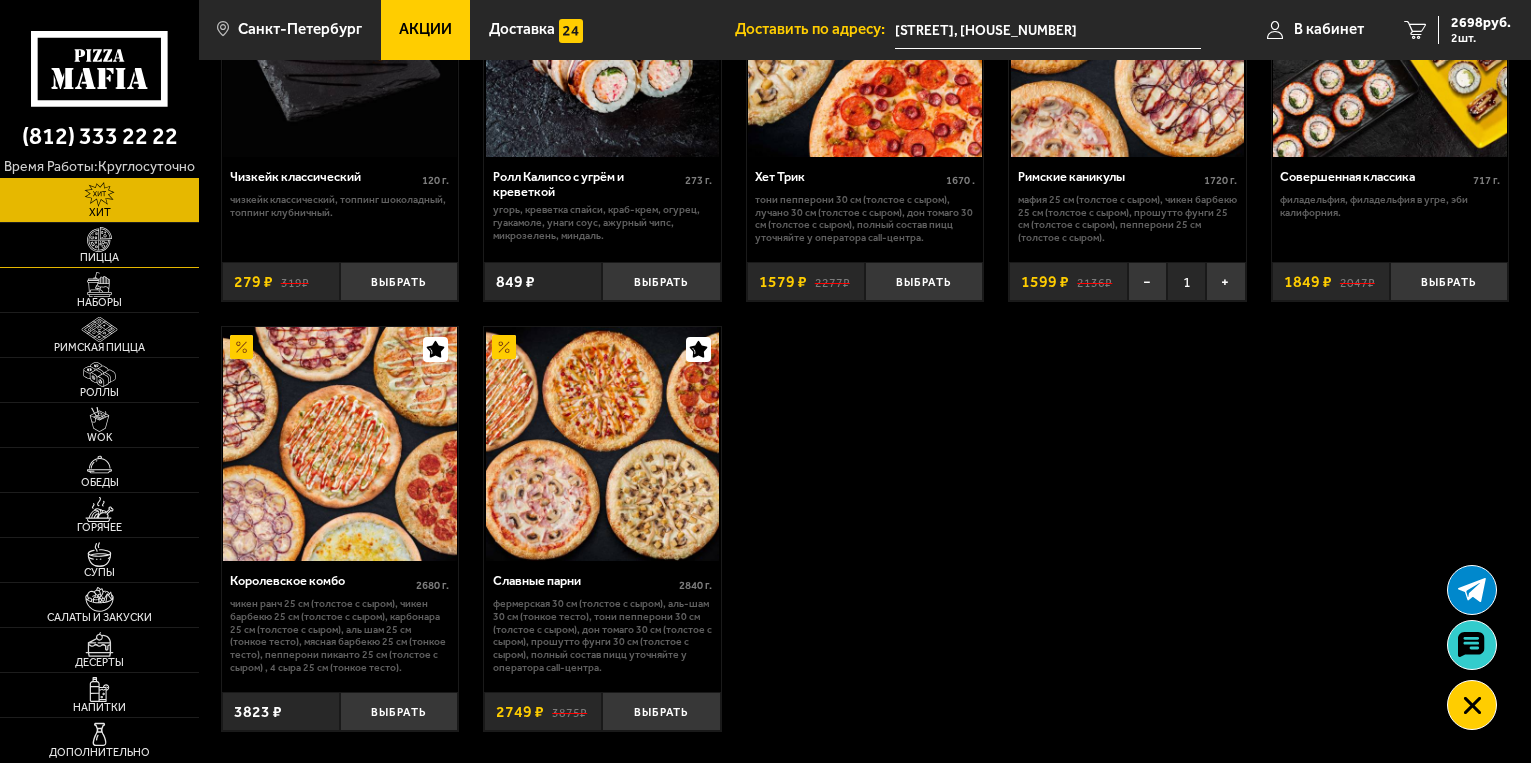 click at bounding box center [99, 239] 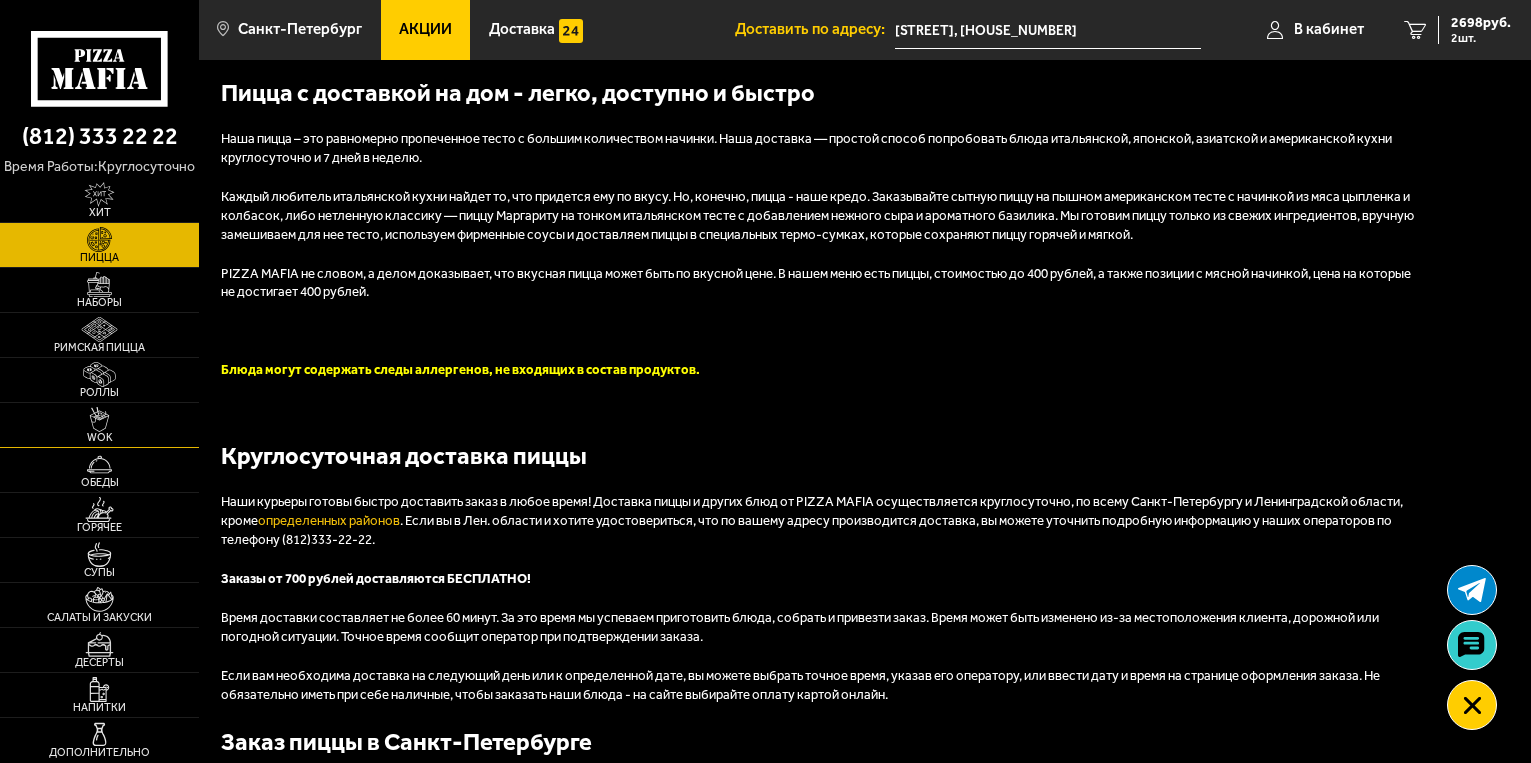 scroll, scrollTop: 3073, scrollLeft: 0, axis: vertical 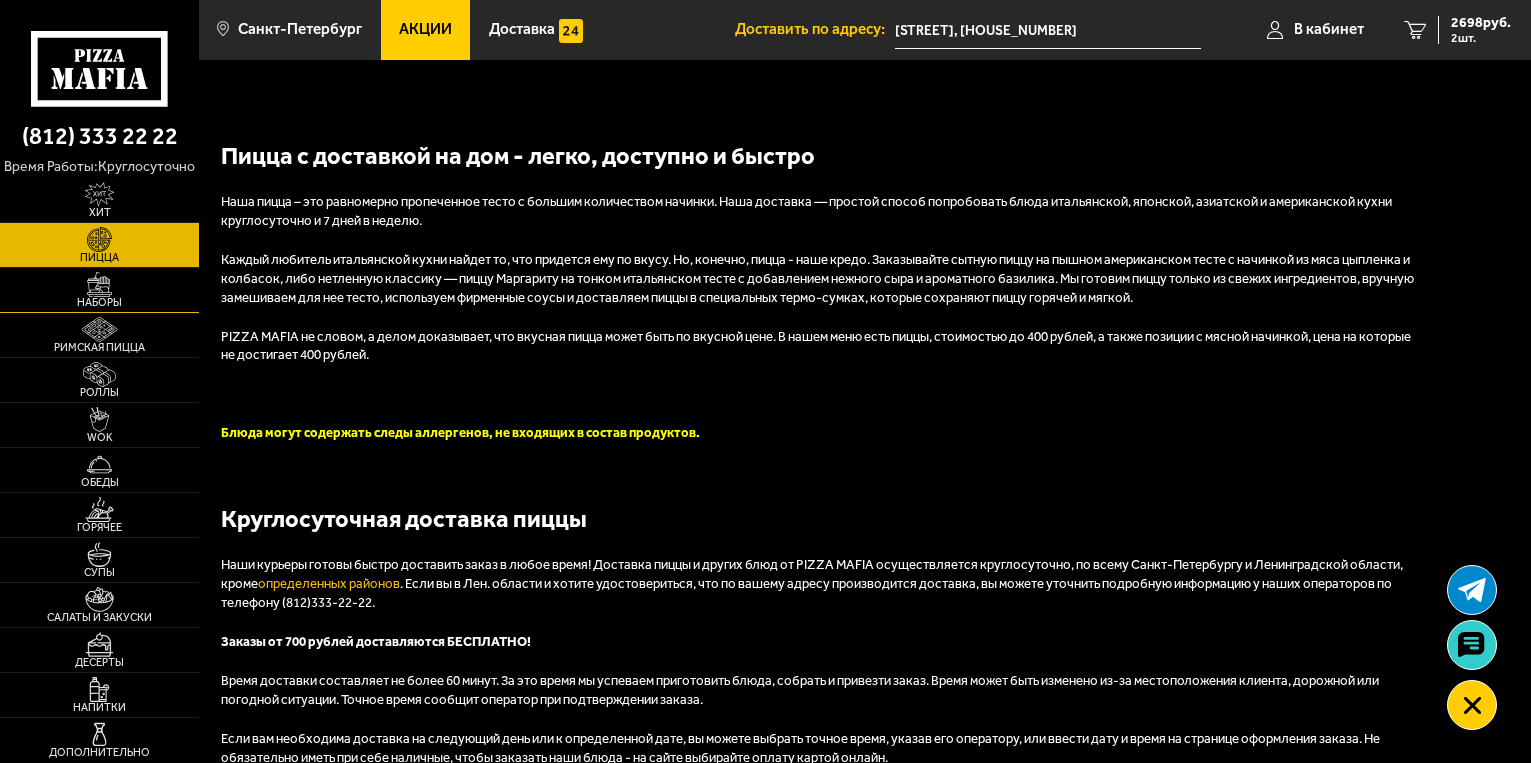 click at bounding box center [99, 284] 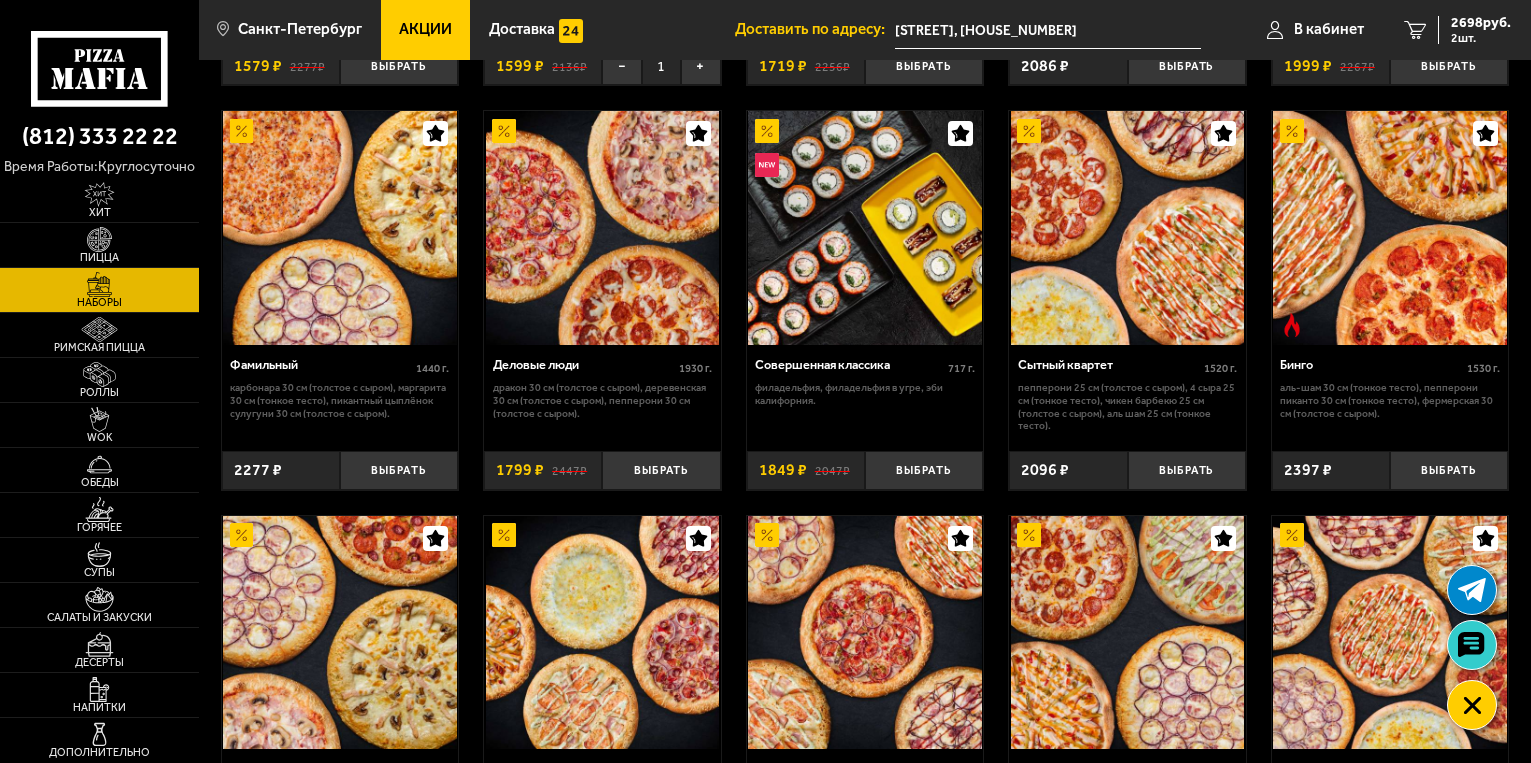 scroll, scrollTop: 1400, scrollLeft: 0, axis: vertical 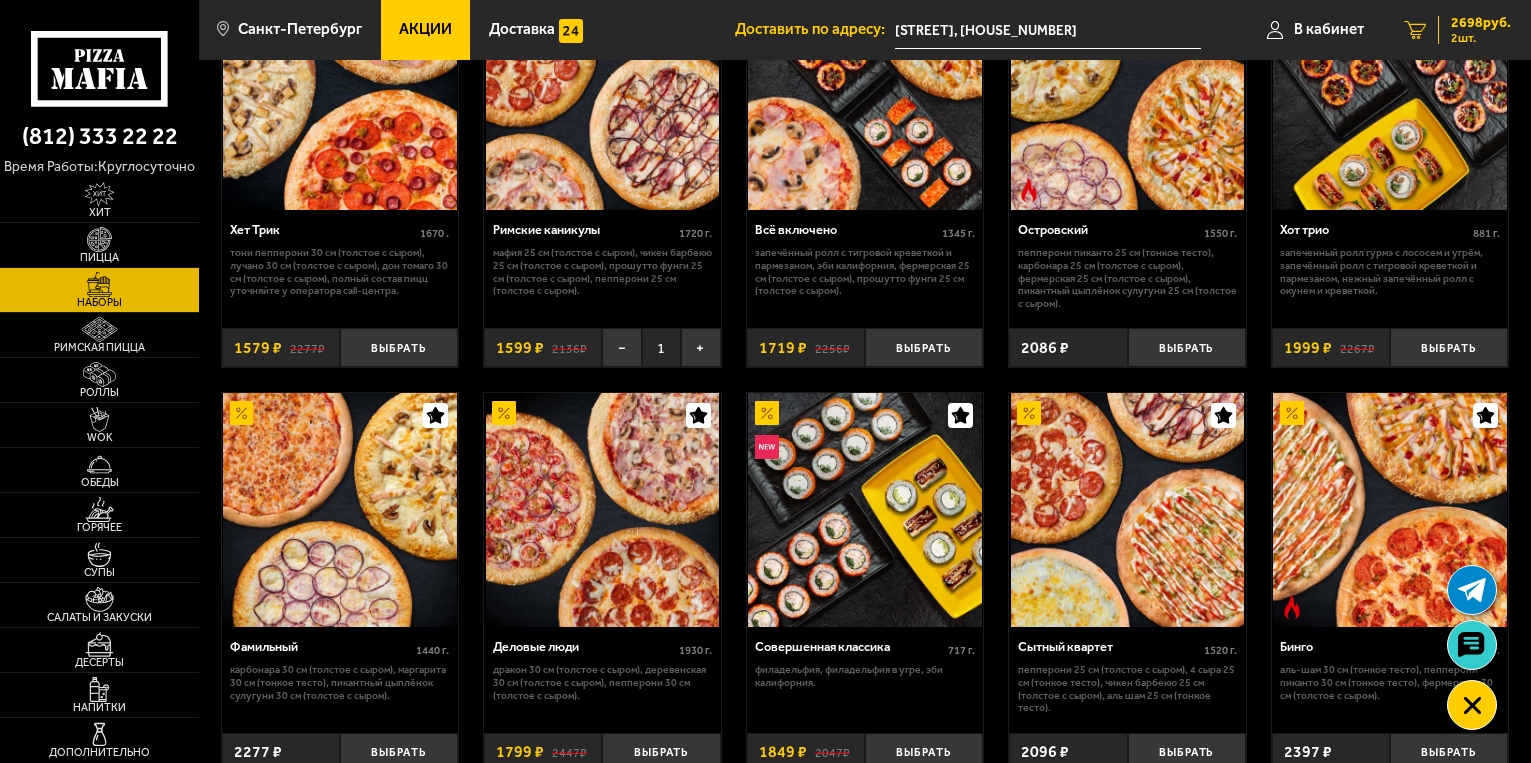 click on "2698  руб." at bounding box center (1481, 23) 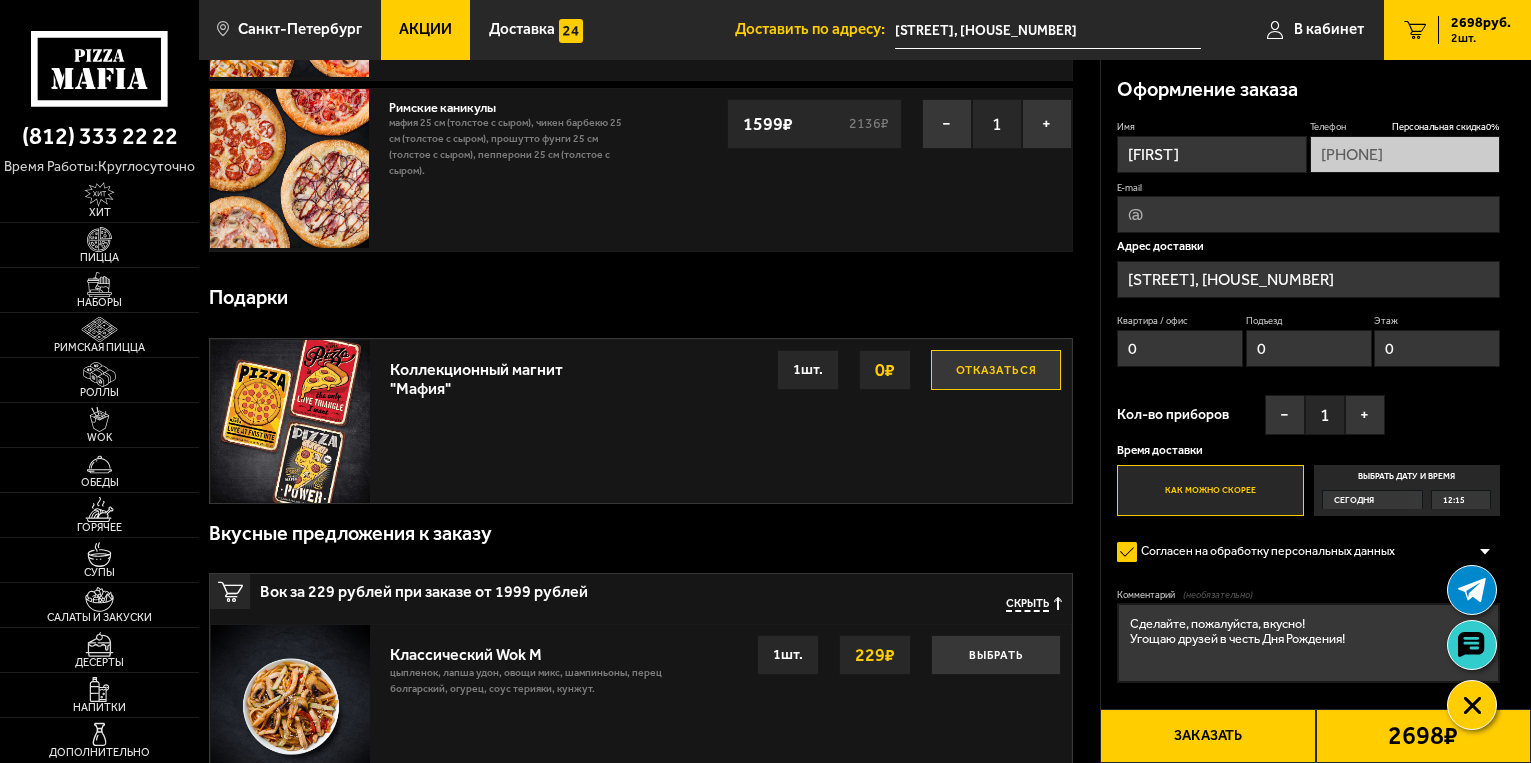 scroll, scrollTop: 0, scrollLeft: 0, axis: both 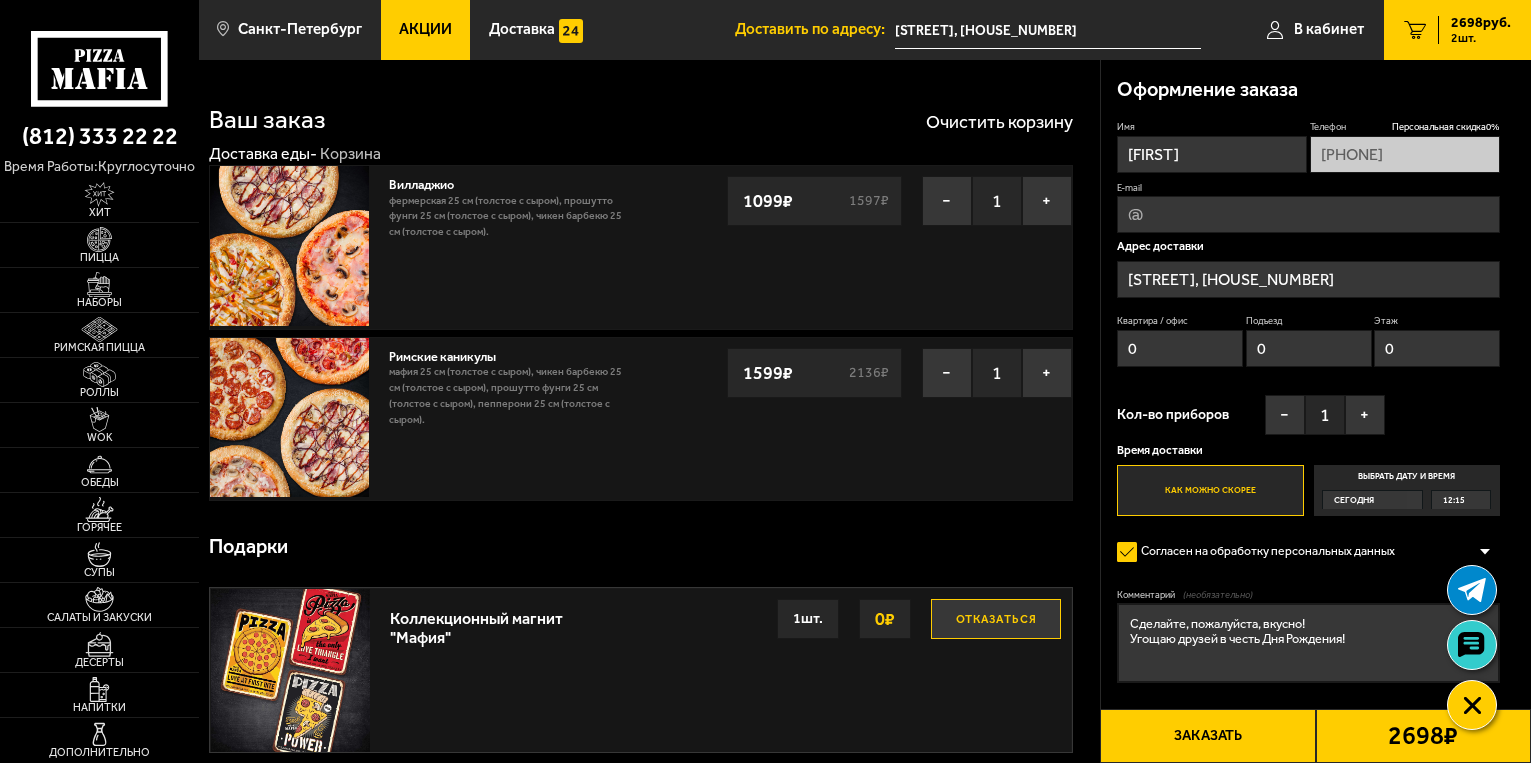 drag, startPoint x: 1202, startPoint y: 159, endPoint x: 1124, endPoint y: 161, distance: 78.025635 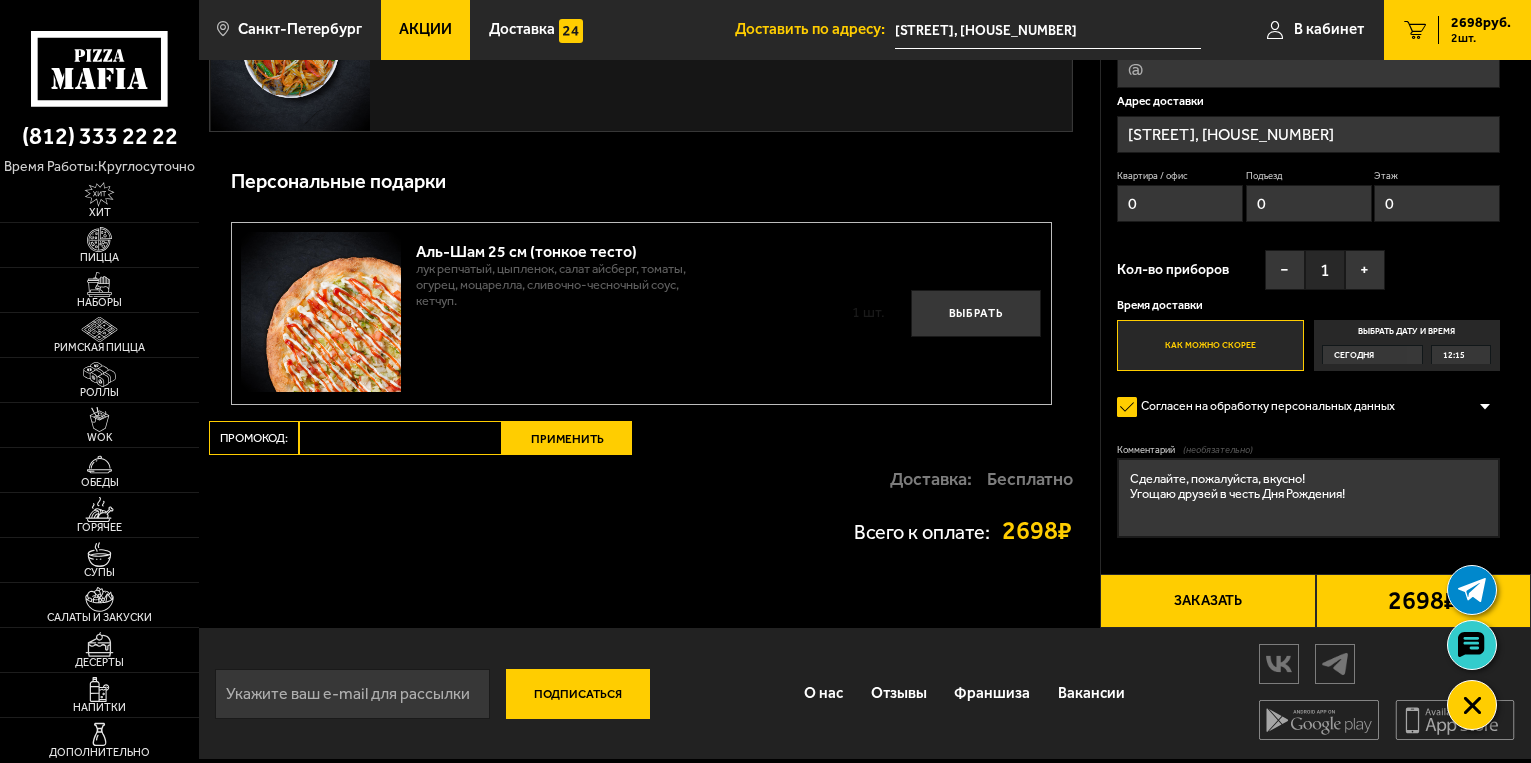 scroll, scrollTop: 1781, scrollLeft: 0, axis: vertical 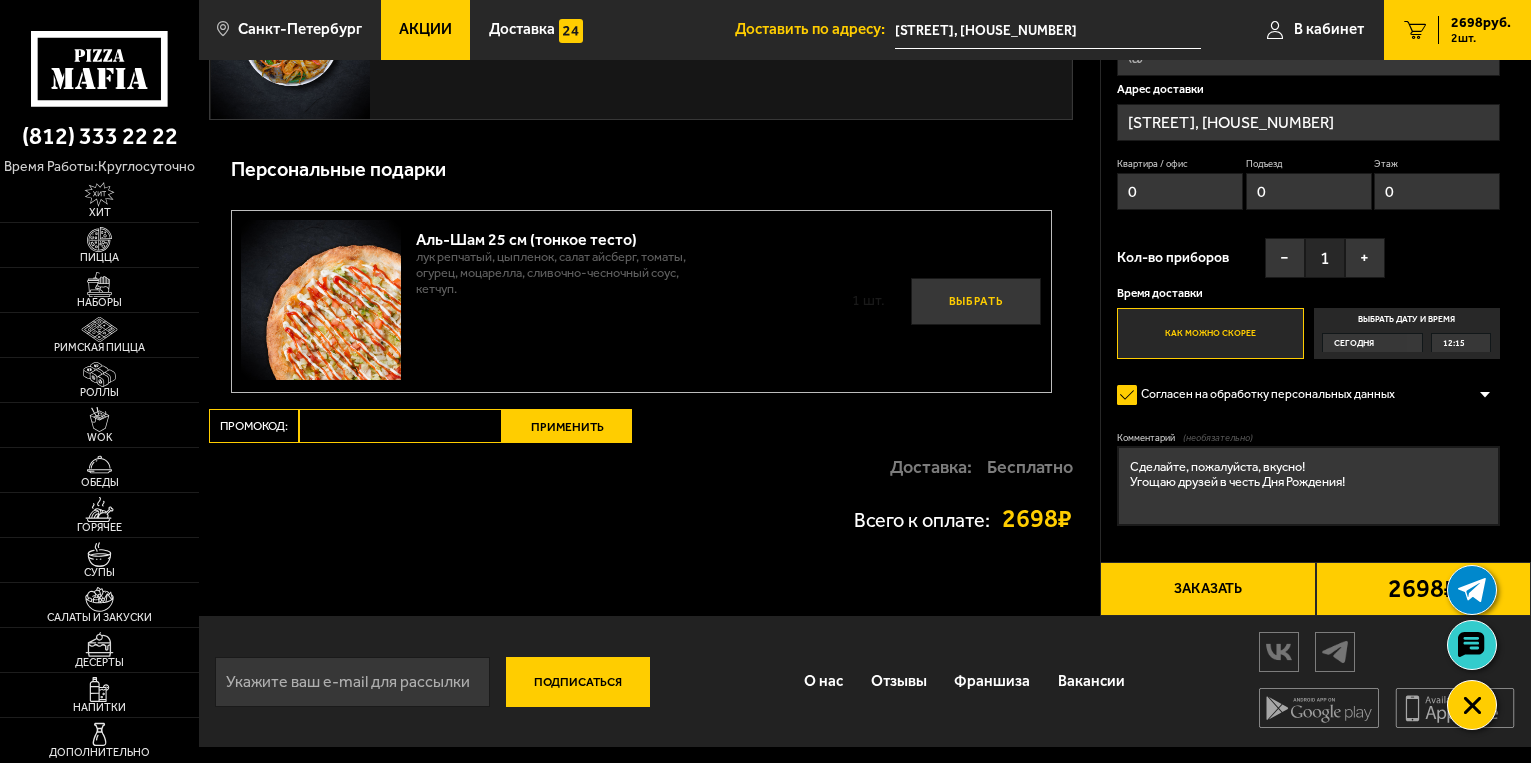 click on "Выбрать" at bounding box center [976, 302] 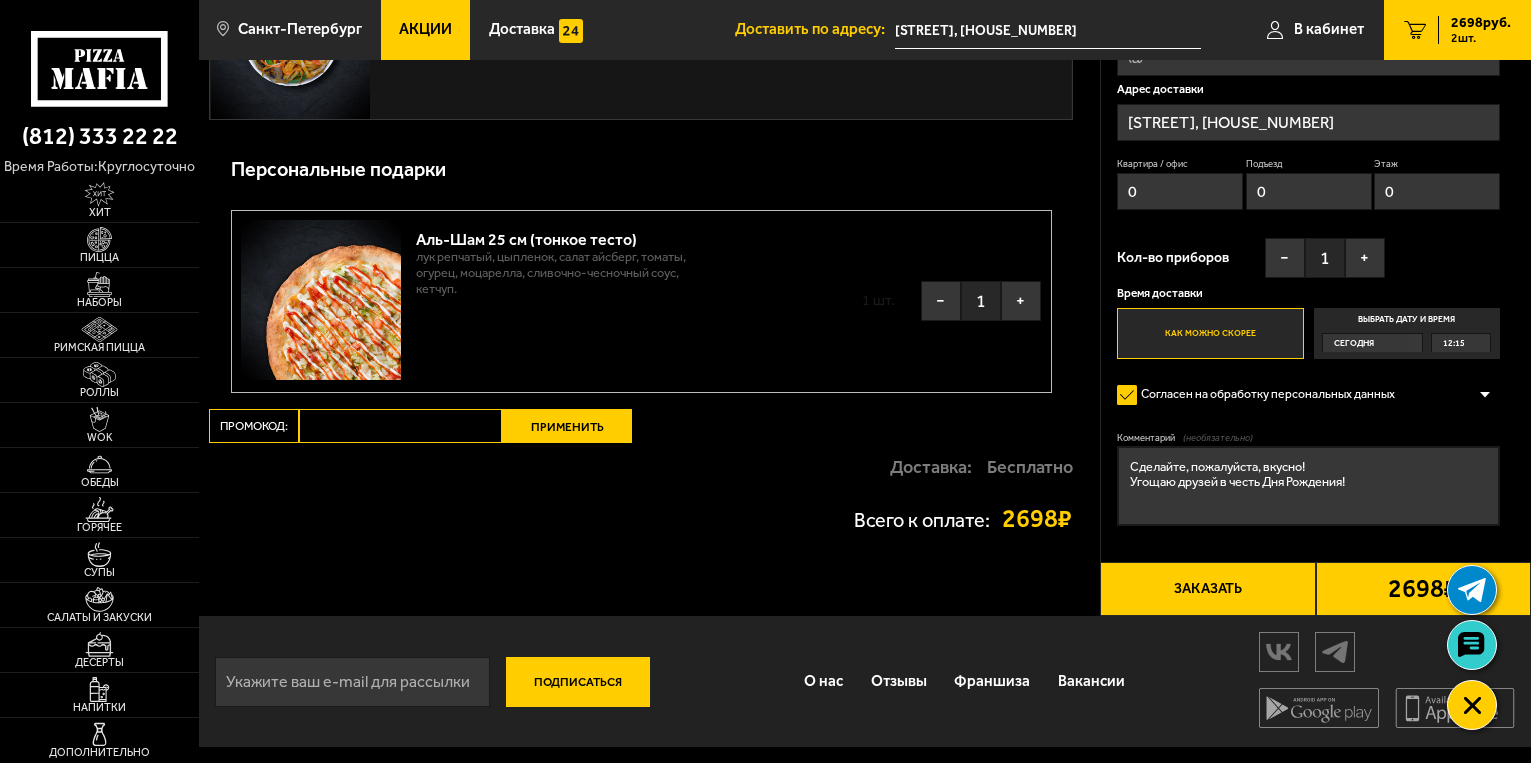 type on "[COUNTRY], [CITY], [STREET], [HOUSE_NUMBER]" 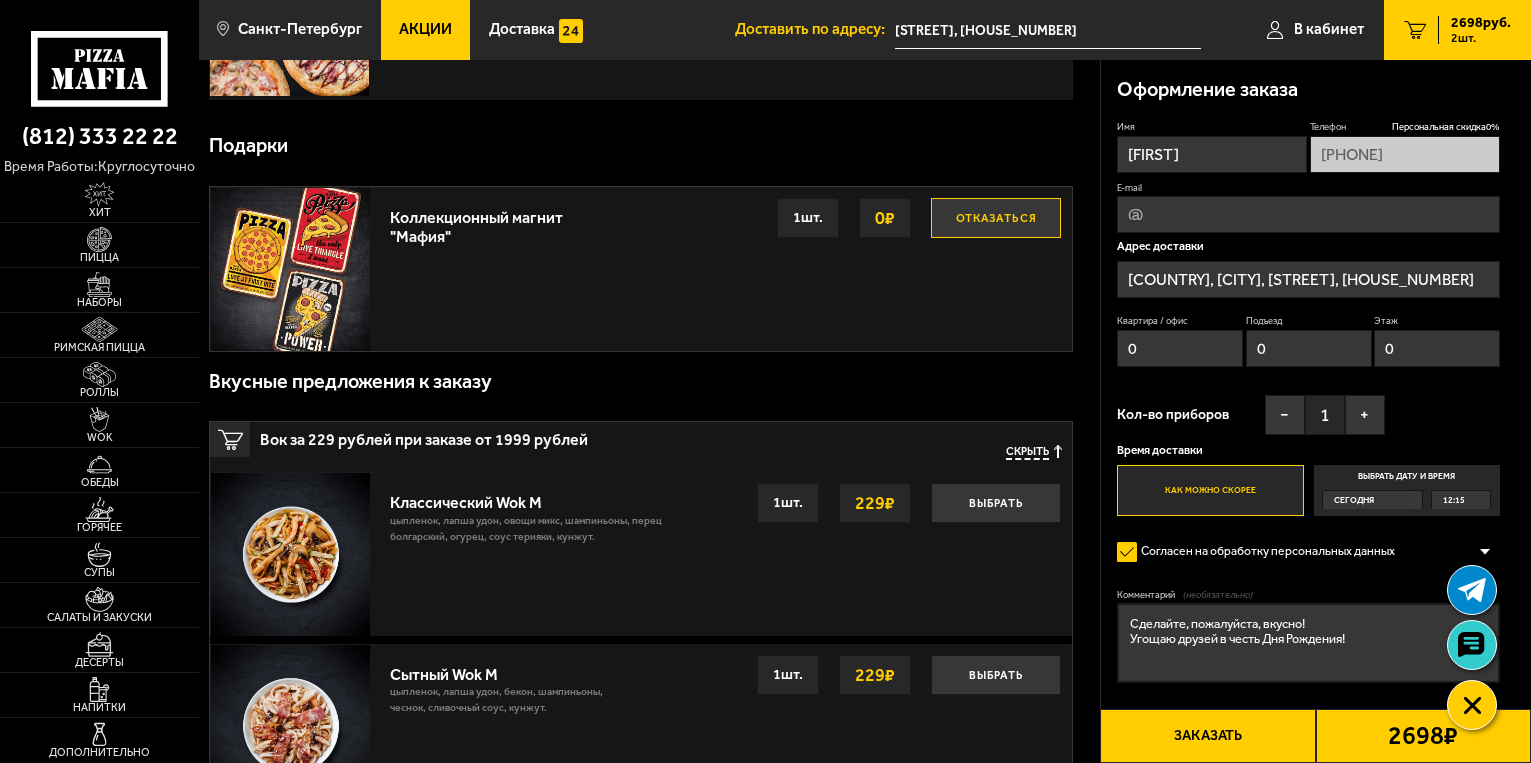 scroll, scrollTop: 0, scrollLeft: 0, axis: both 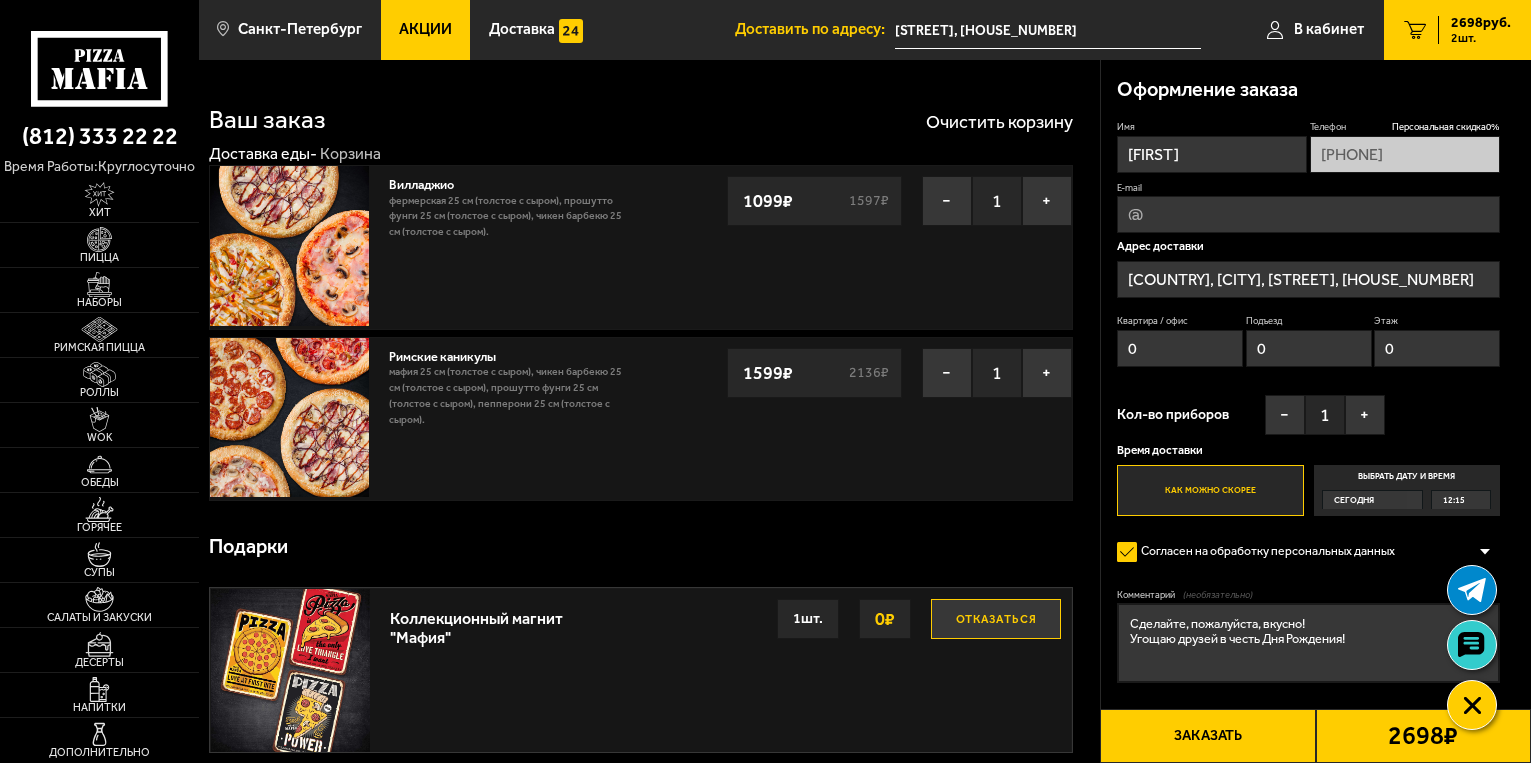 click on "[COUNTRY], [CITY], [STREET], [HOUSE_NUMBER]" at bounding box center [1308, 279] 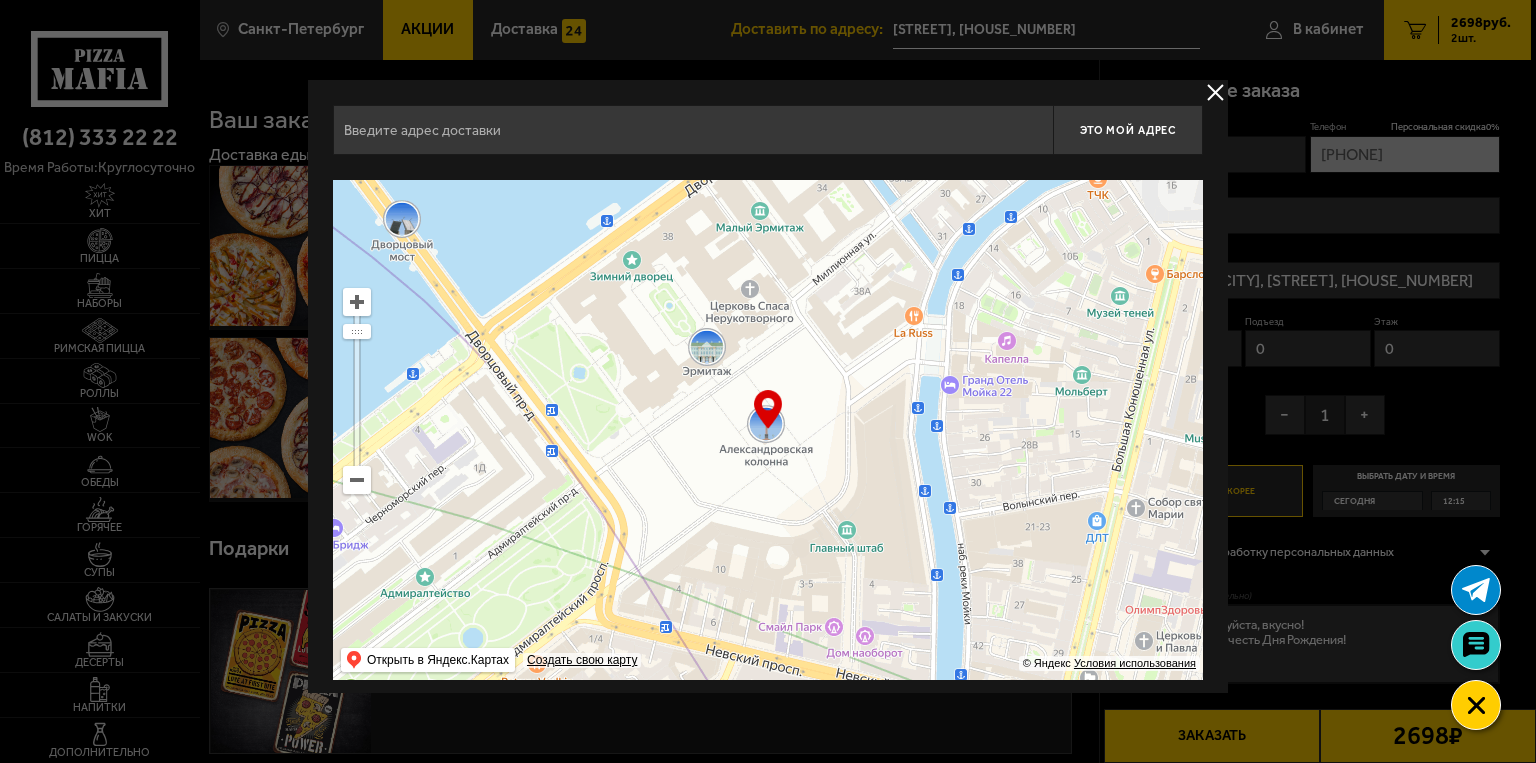 click at bounding box center (1215, 92) 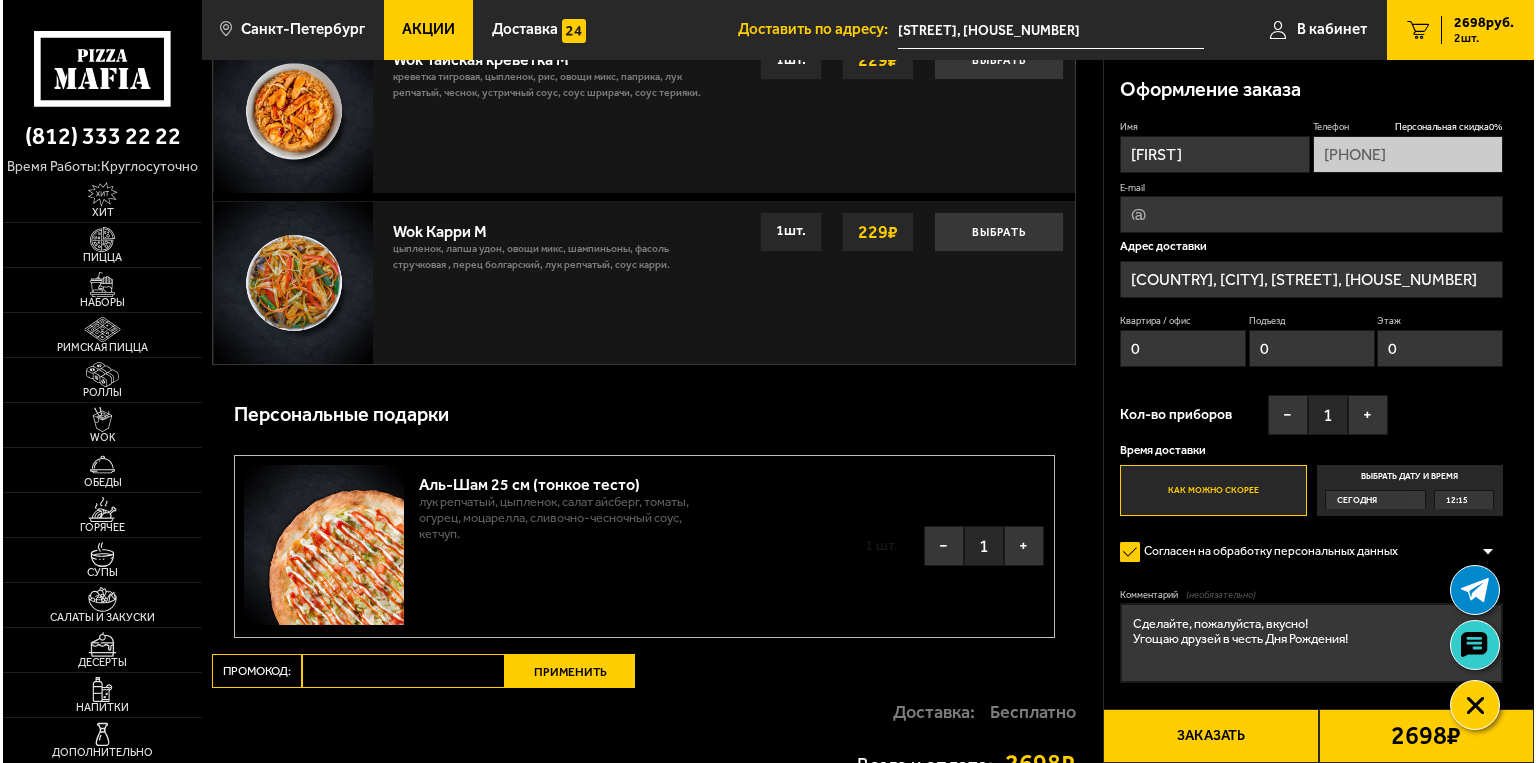 scroll, scrollTop: 1781, scrollLeft: 0, axis: vertical 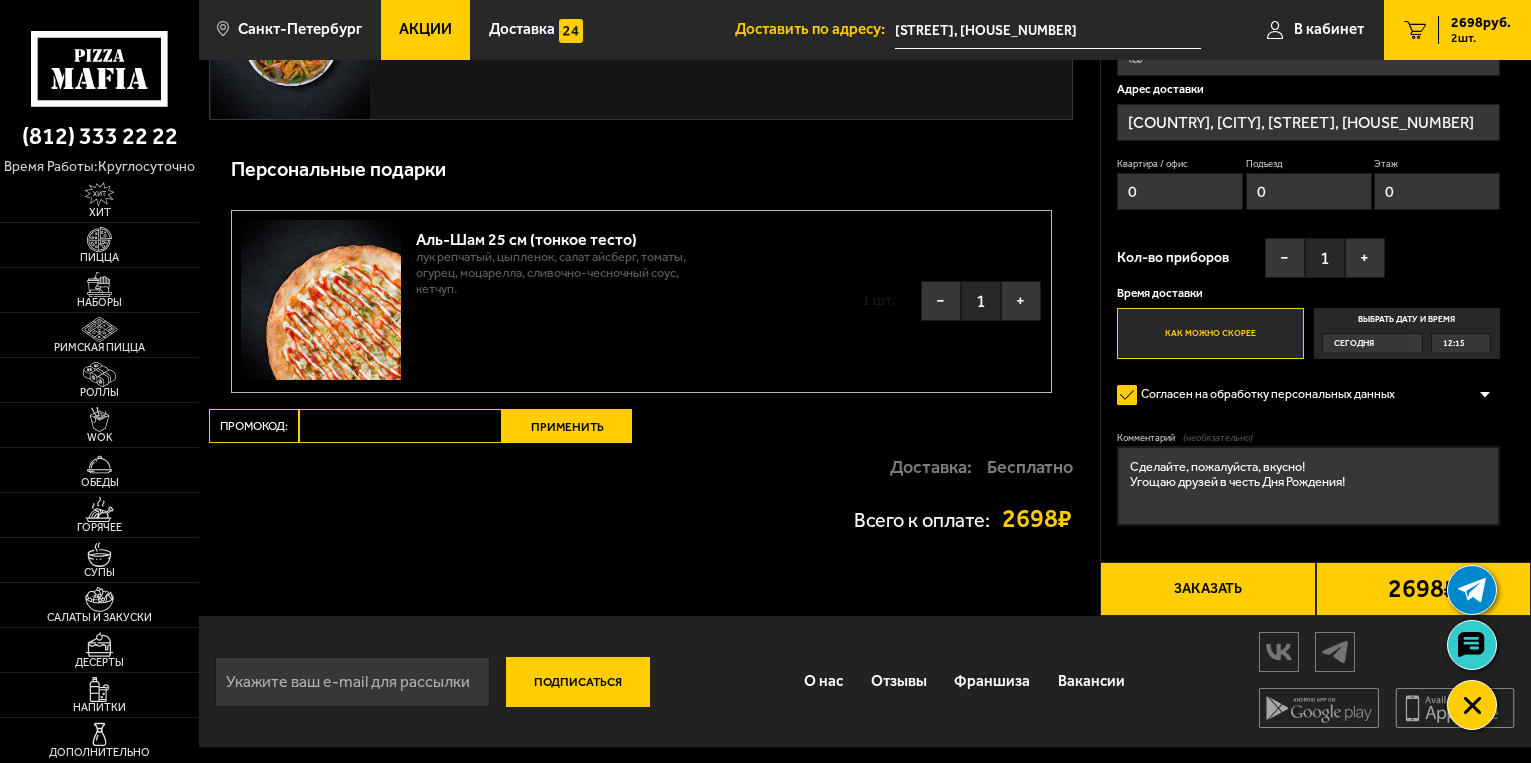 click on "Заказать" at bounding box center (1207, 589) 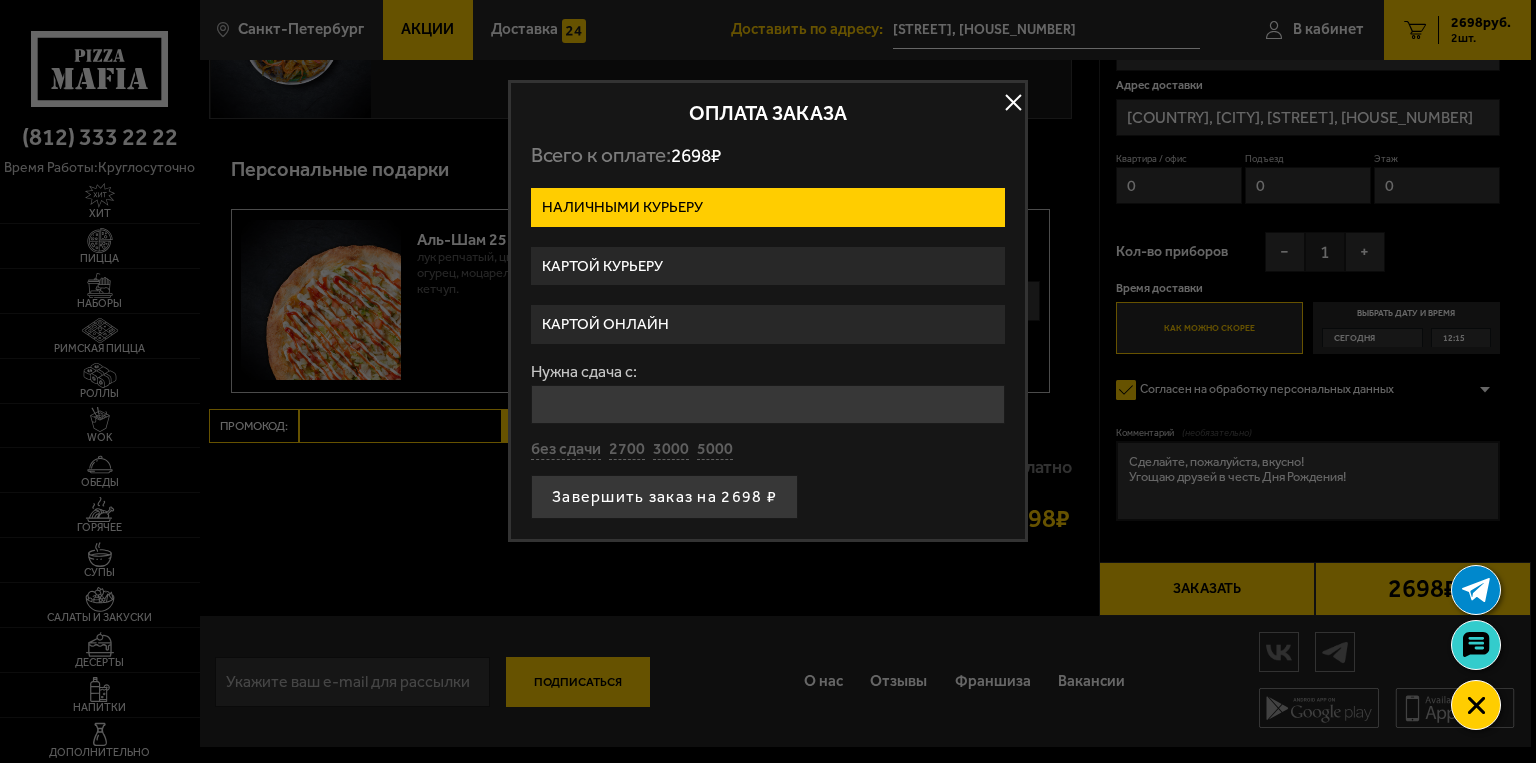 click on "Картой курьеру" at bounding box center [768, 266] 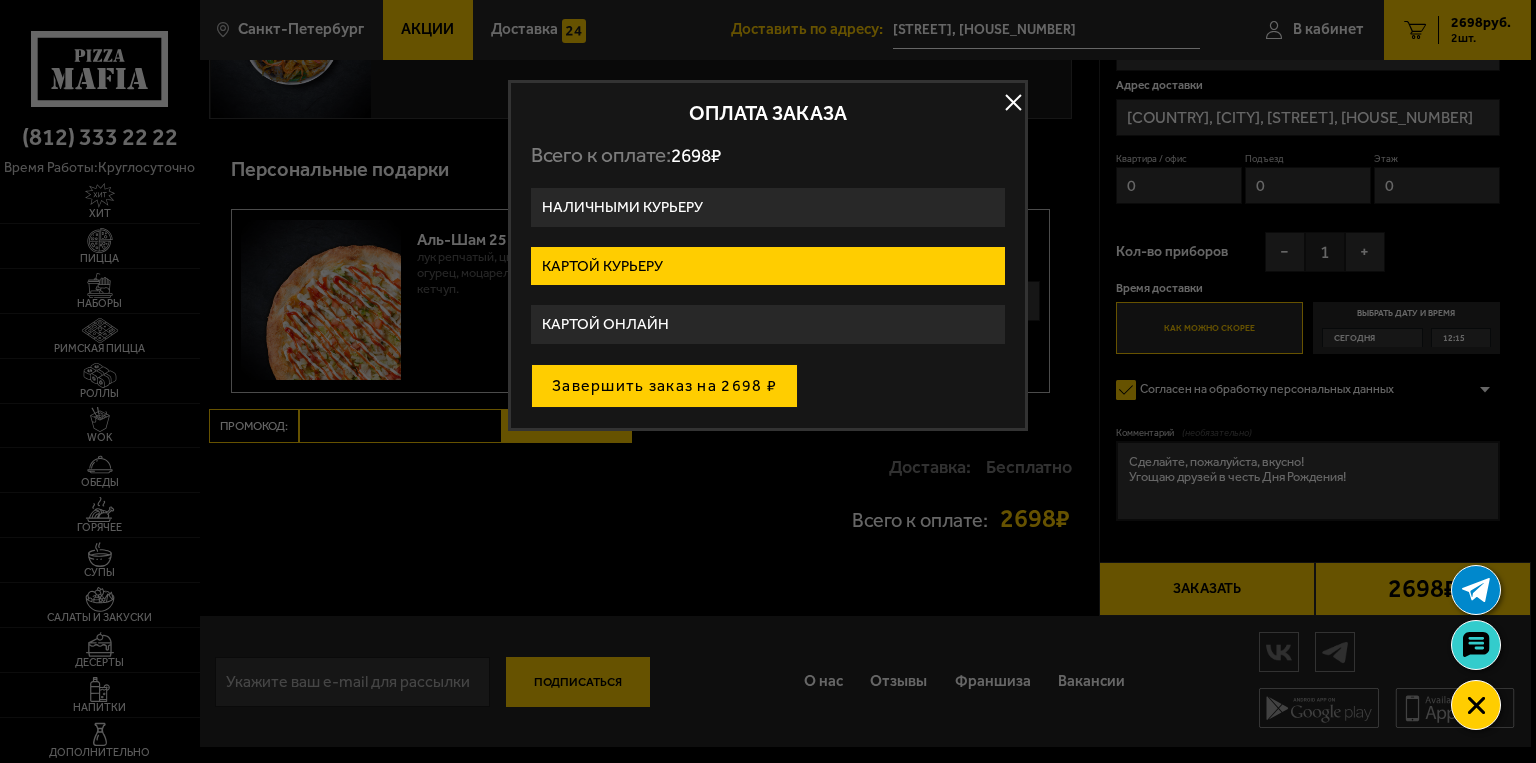 click on "Завершить заказ на 2698 ₽" at bounding box center (664, 386) 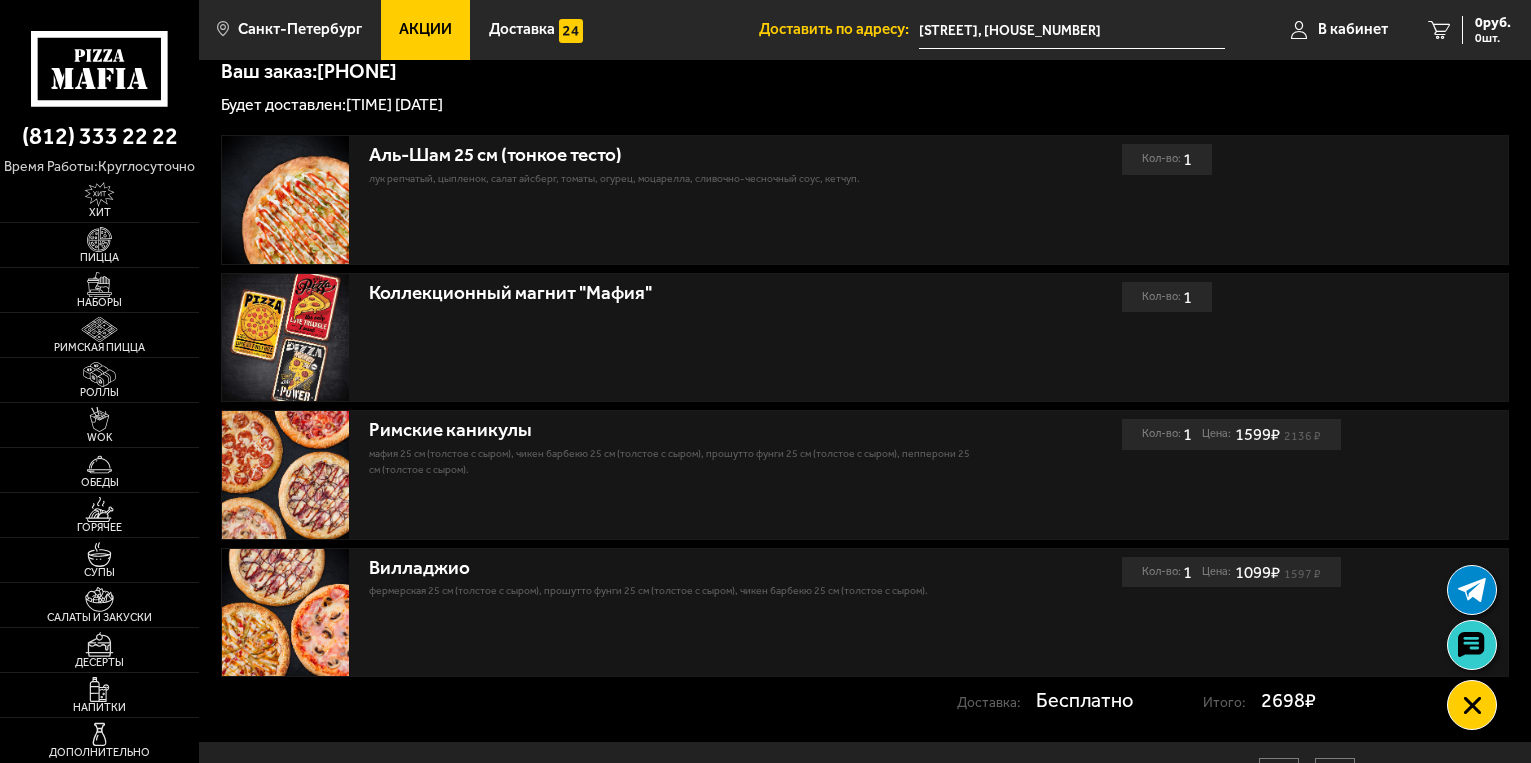scroll, scrollTop: 400, scrollLeft: 0, axis: vertical 